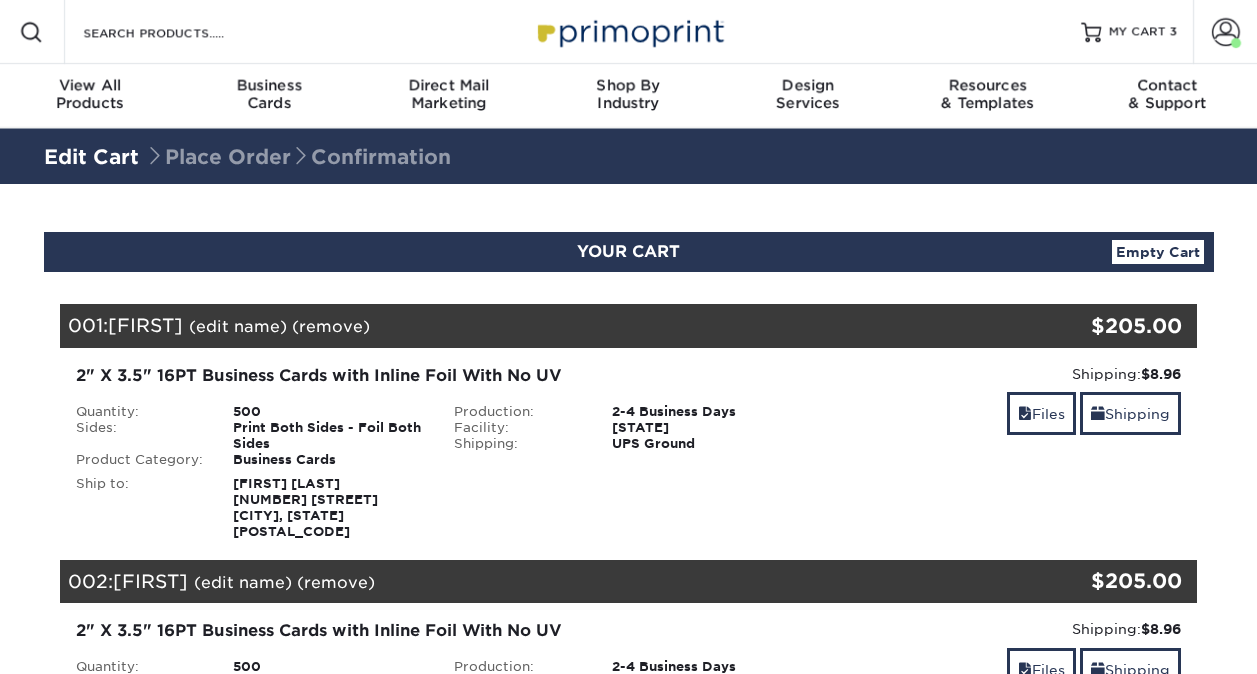 scroll, scrollTop: 0, scrollLeft: 0, axis: both 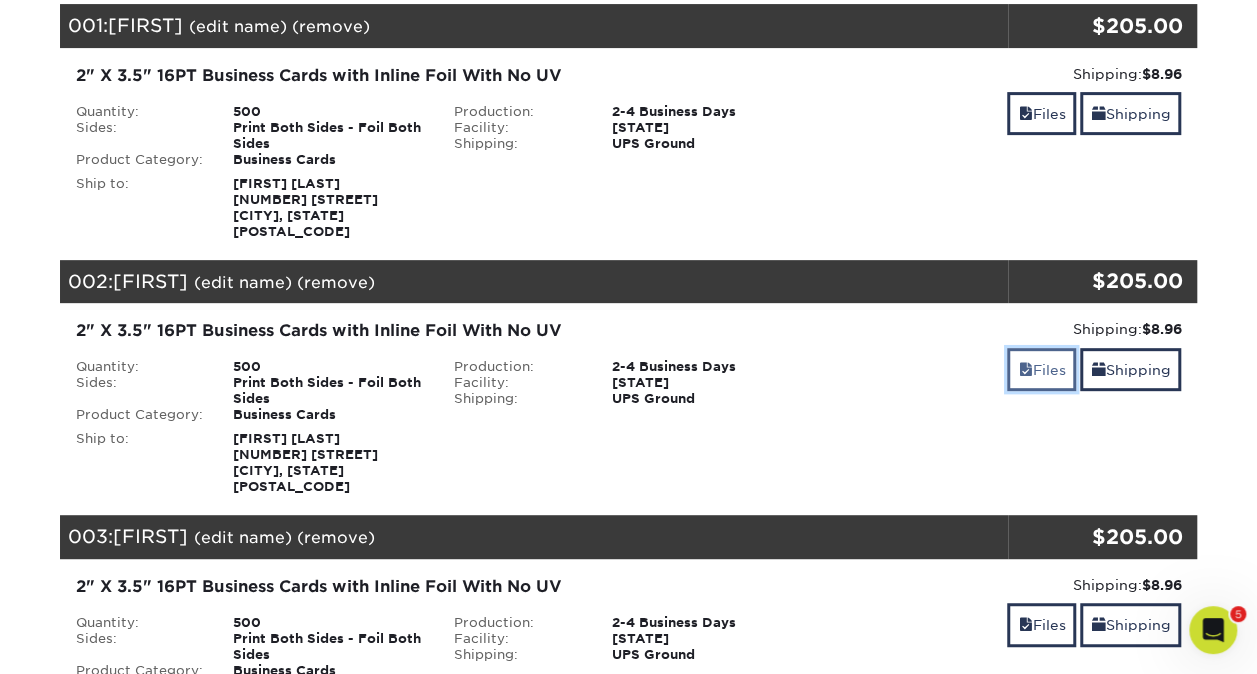 click on "Files" at bounding box center (1041, 369) 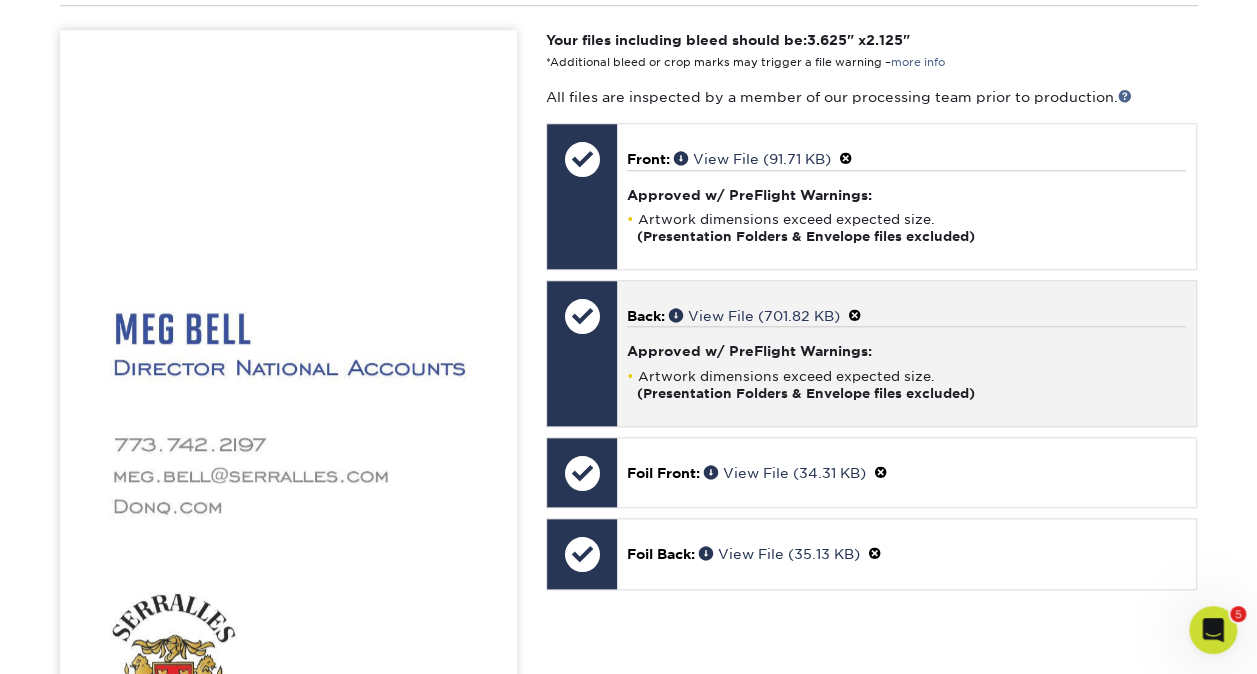 scroll, scrollTop: 800, scrollLeft: 0, axis: vertical 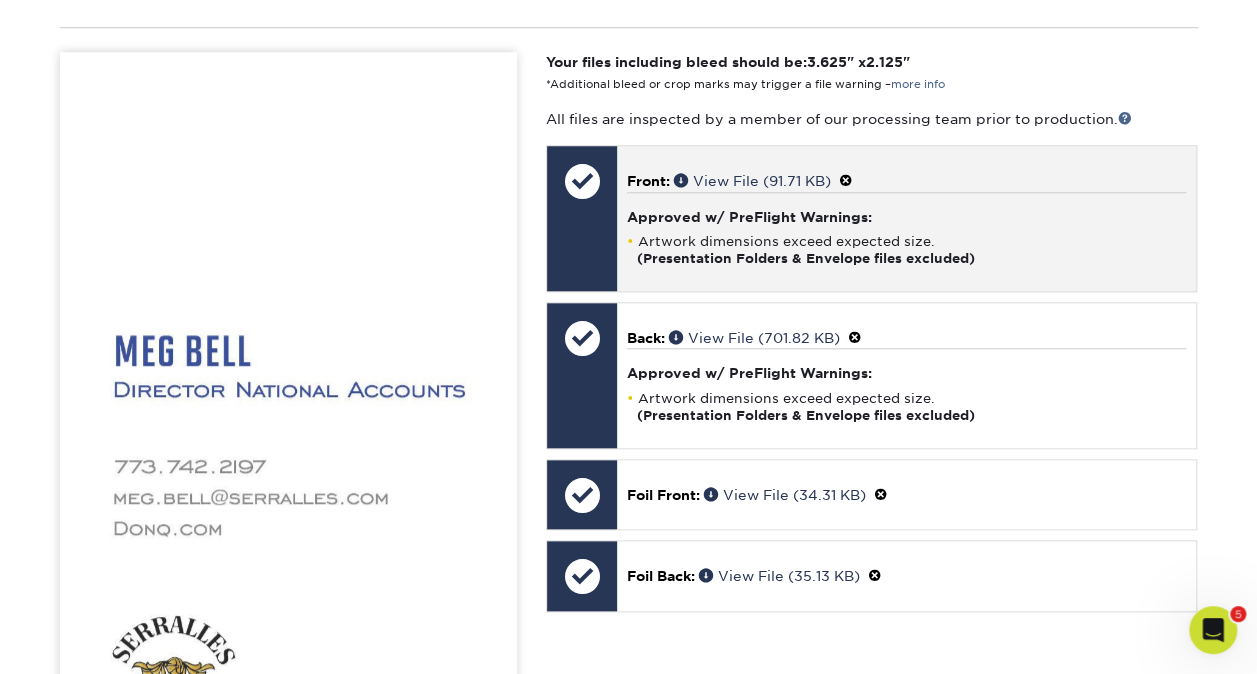 click at bounding box center (582, 181) 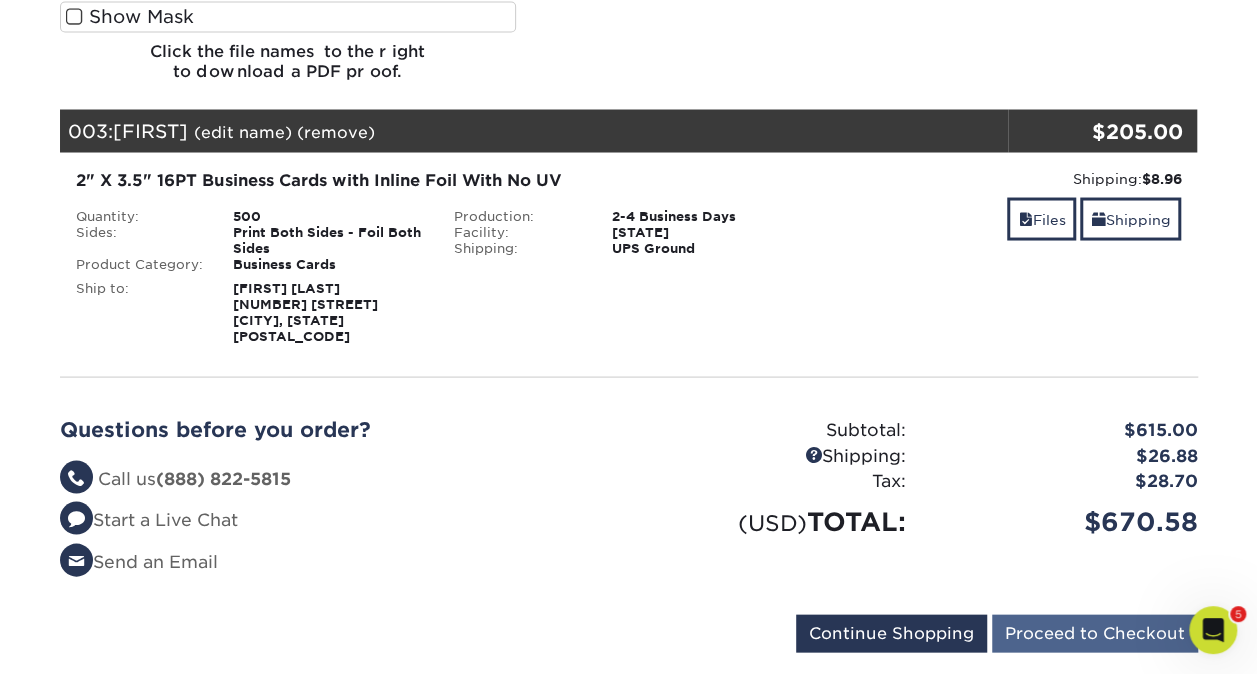 scroll, scrollTop: 1800, scrollLeft: 0, axis: vertical 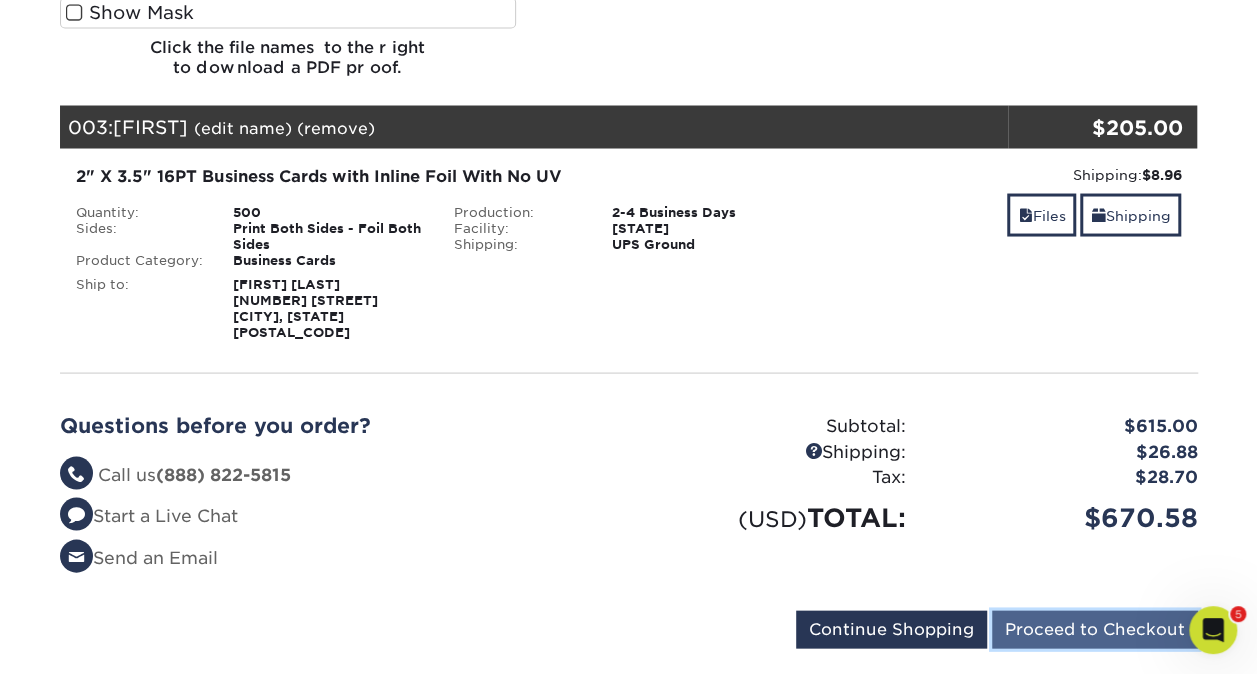 click on "Proceed to Checkout" at bounding box center [1095, 629] 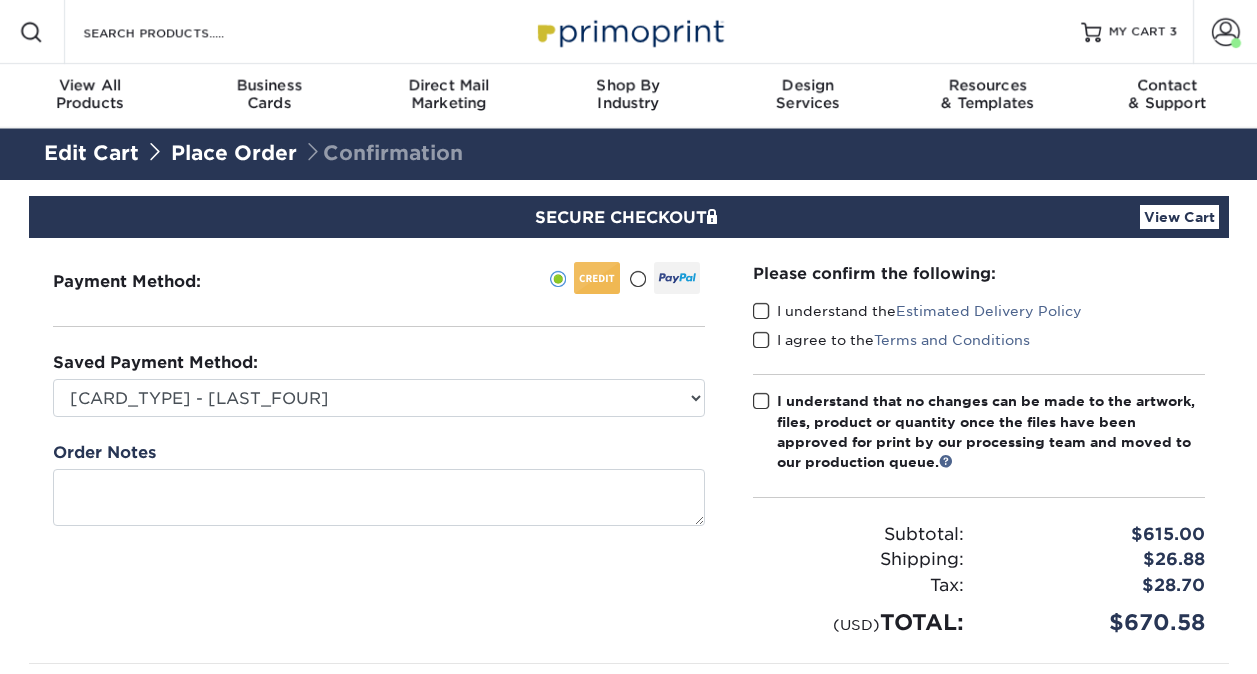 scroll, scrollTop: 0, scrollLeft: 0, axis: both 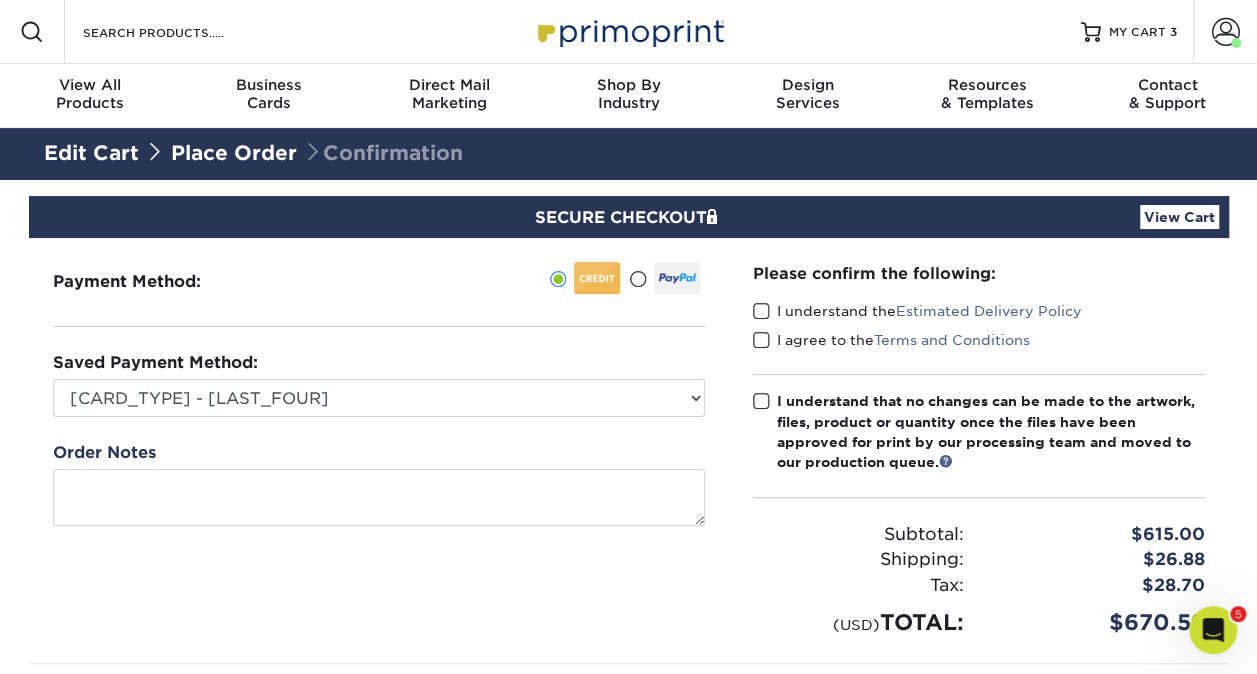 click on "Edit Cart" at bounding box center (91, 153) 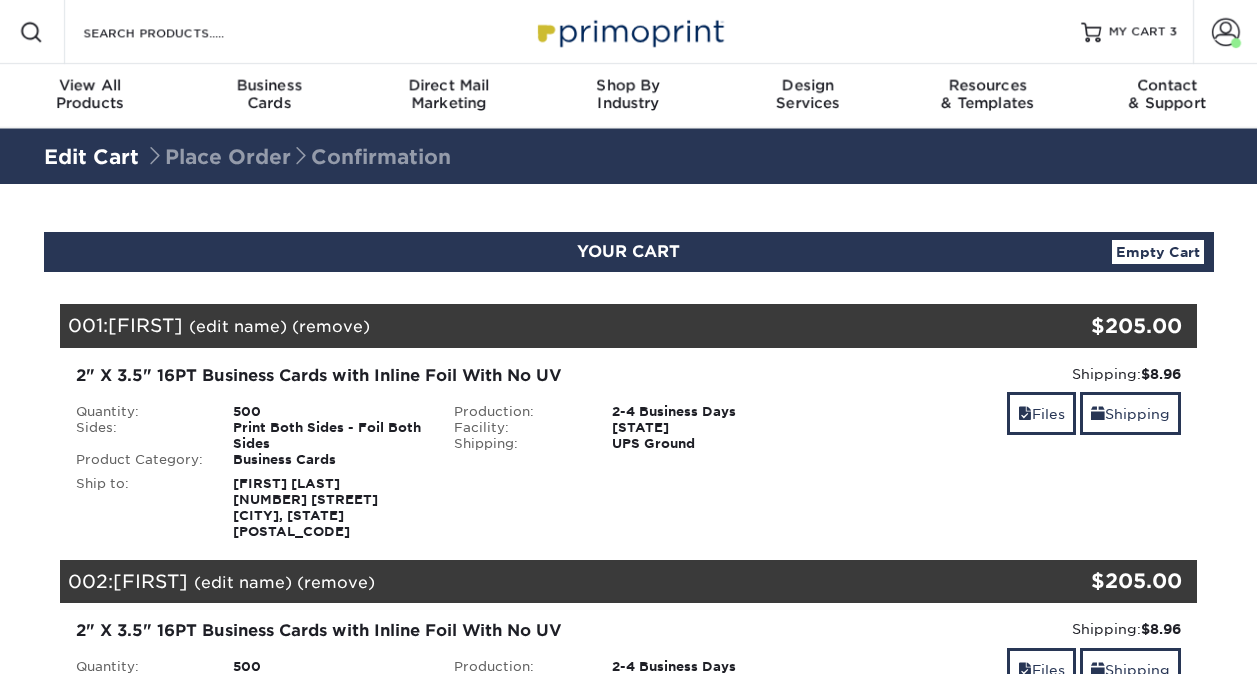 scroll, scrollTop: 0, scrollLeft: 0, axis: both 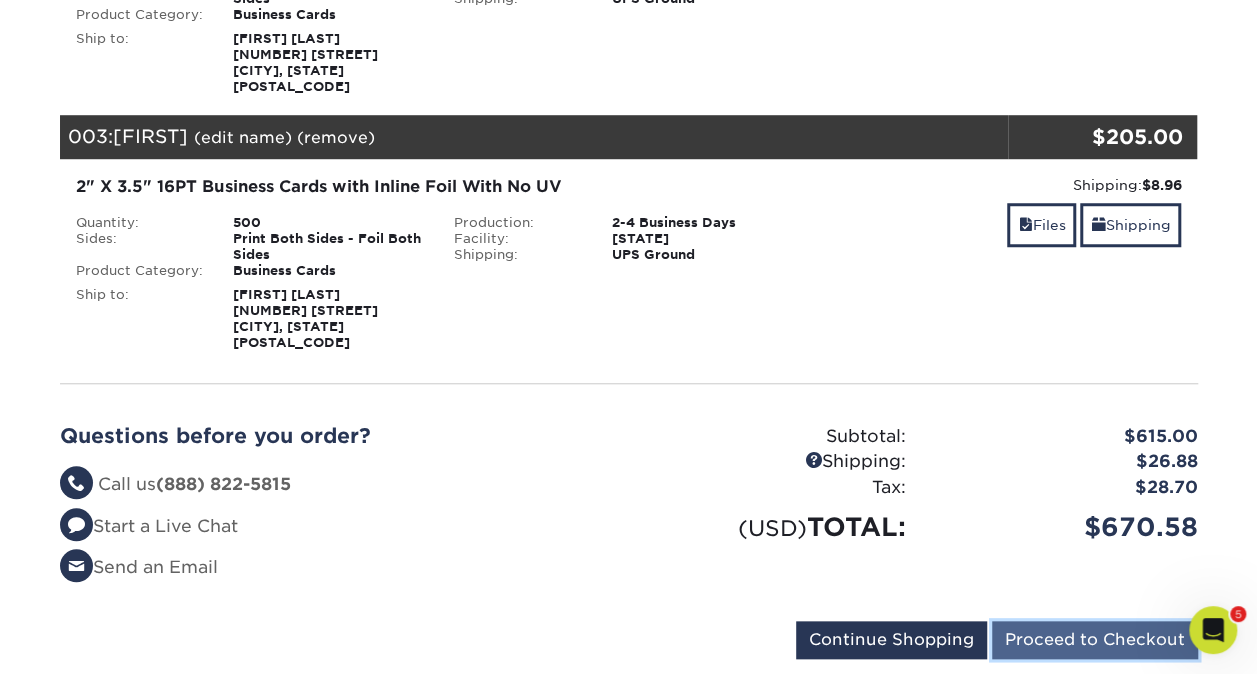 click on "Proceed to Checkout" at bounding box center [1095, 640] 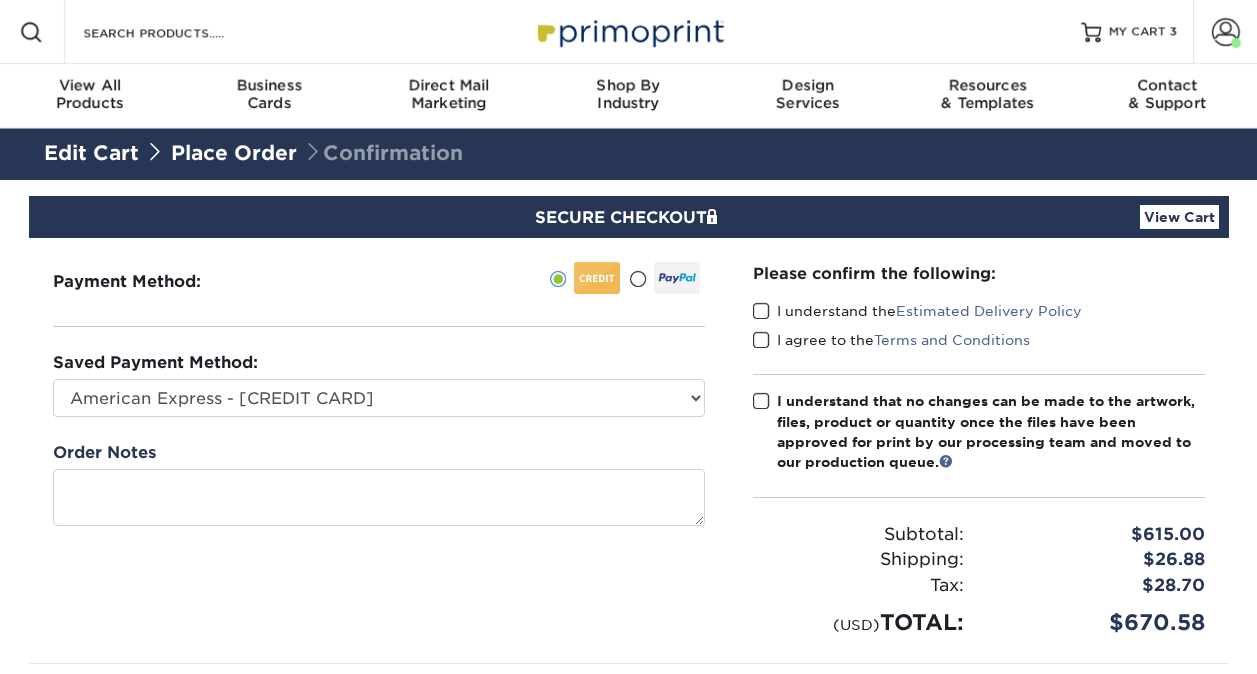 scroll, scrollTop: 0, scrollLeft: 0, axis: both 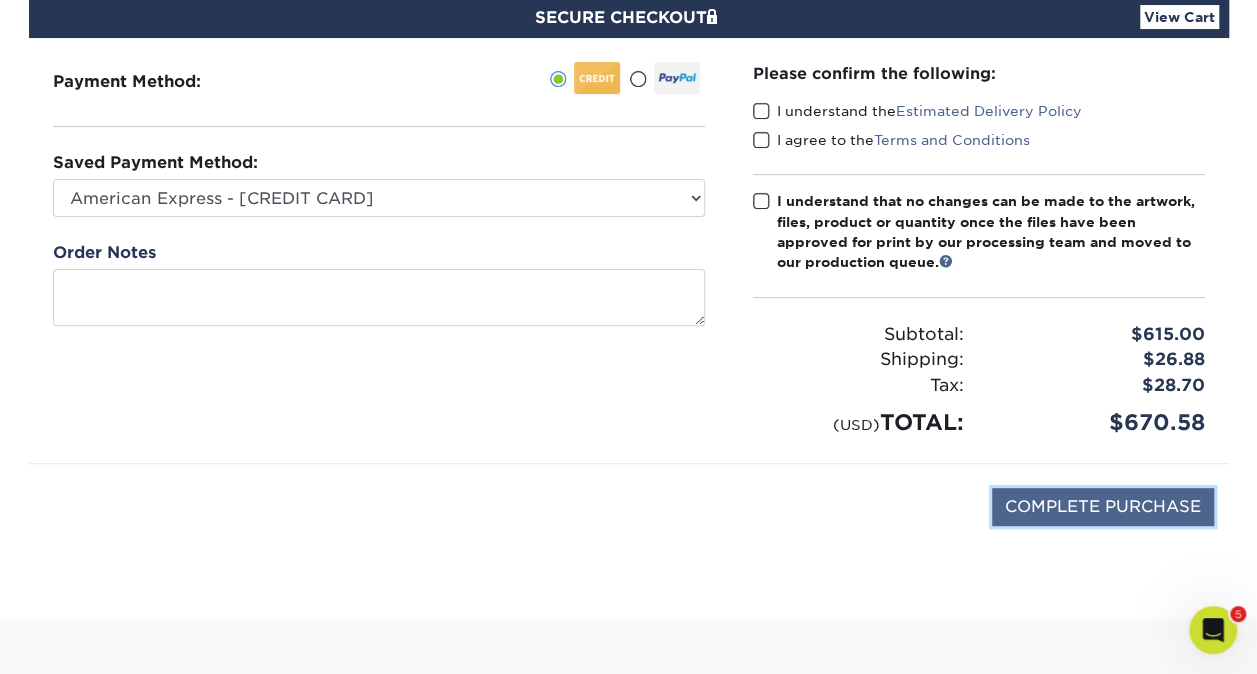 click on "COMPLETE PURCHASE" at bounding box center (1103, 507) 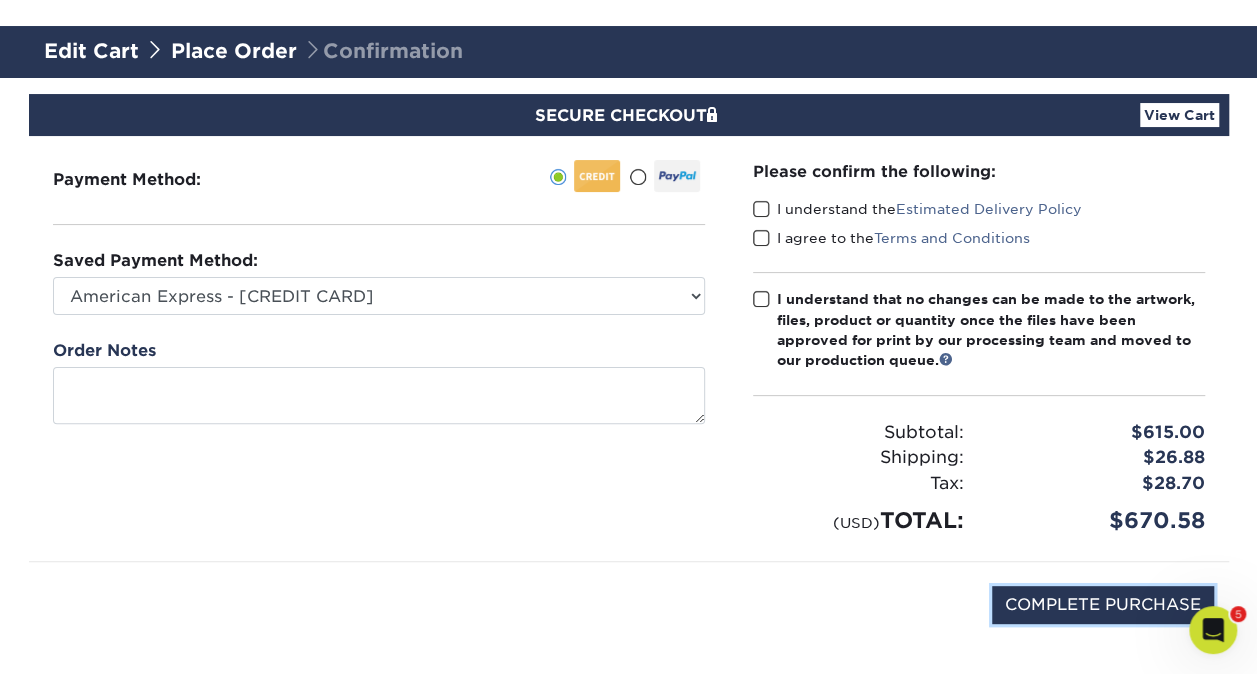 scroll, scrollTop: 200, scrollLeft: 0, axis: vertical 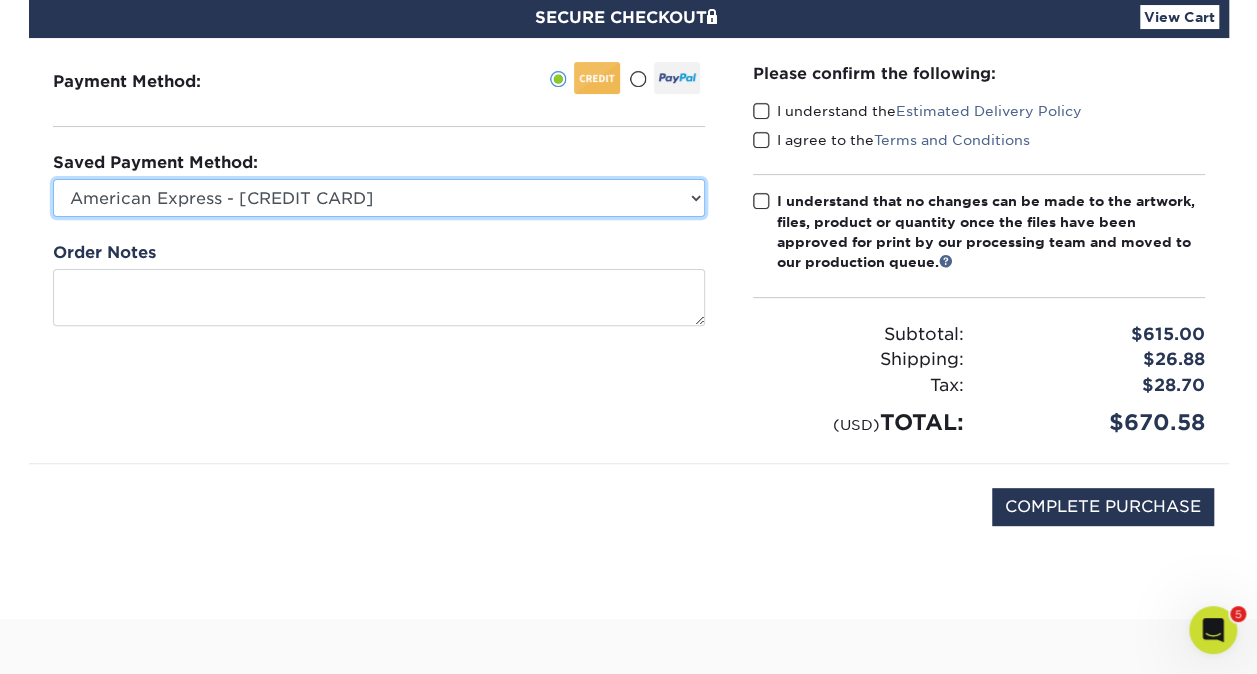 click on "American Express - XXXX5004 New Credit Card" at bounding box center (379, 198) 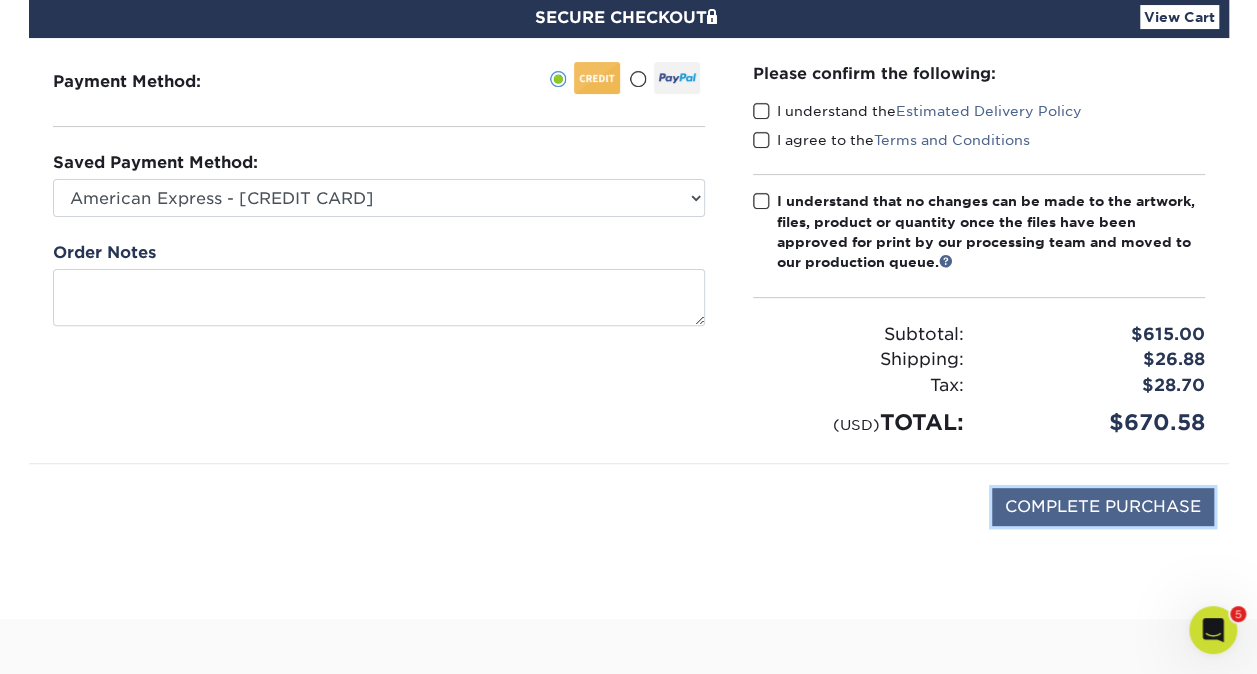 click on "COMPLETE PURCHASE" at bounding box center (1103, 507) 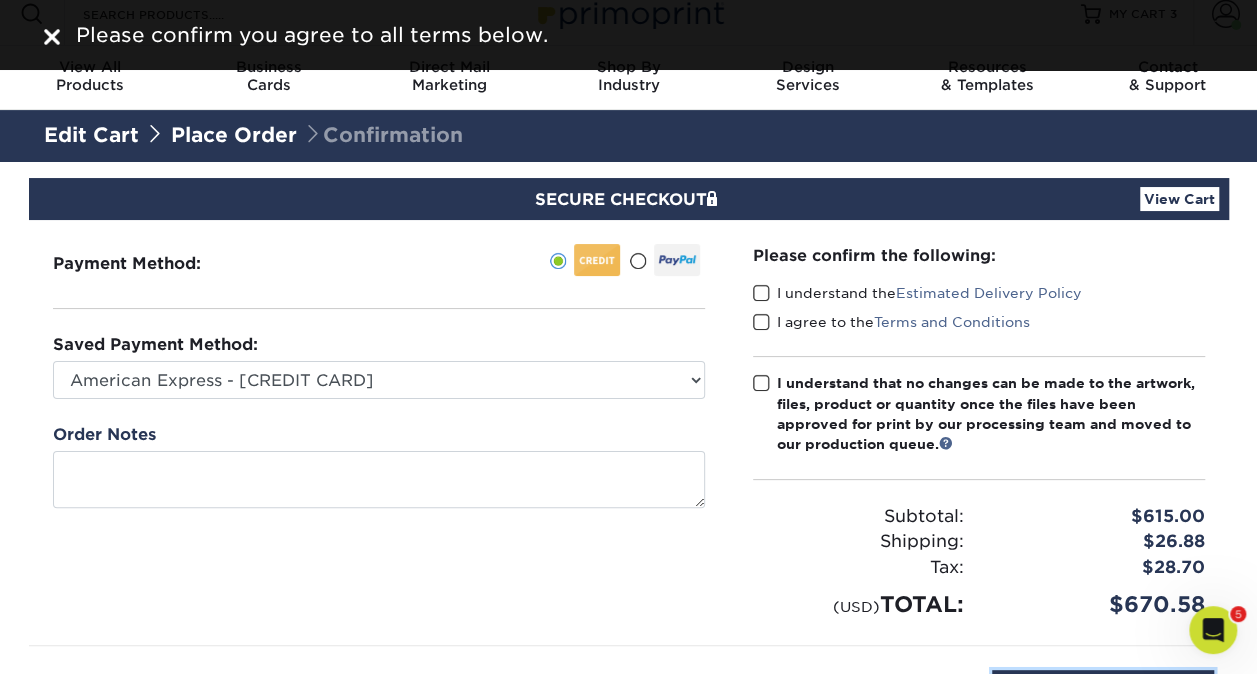 scroll, scrollTop: 0, scrollLeft: 0, axis: both 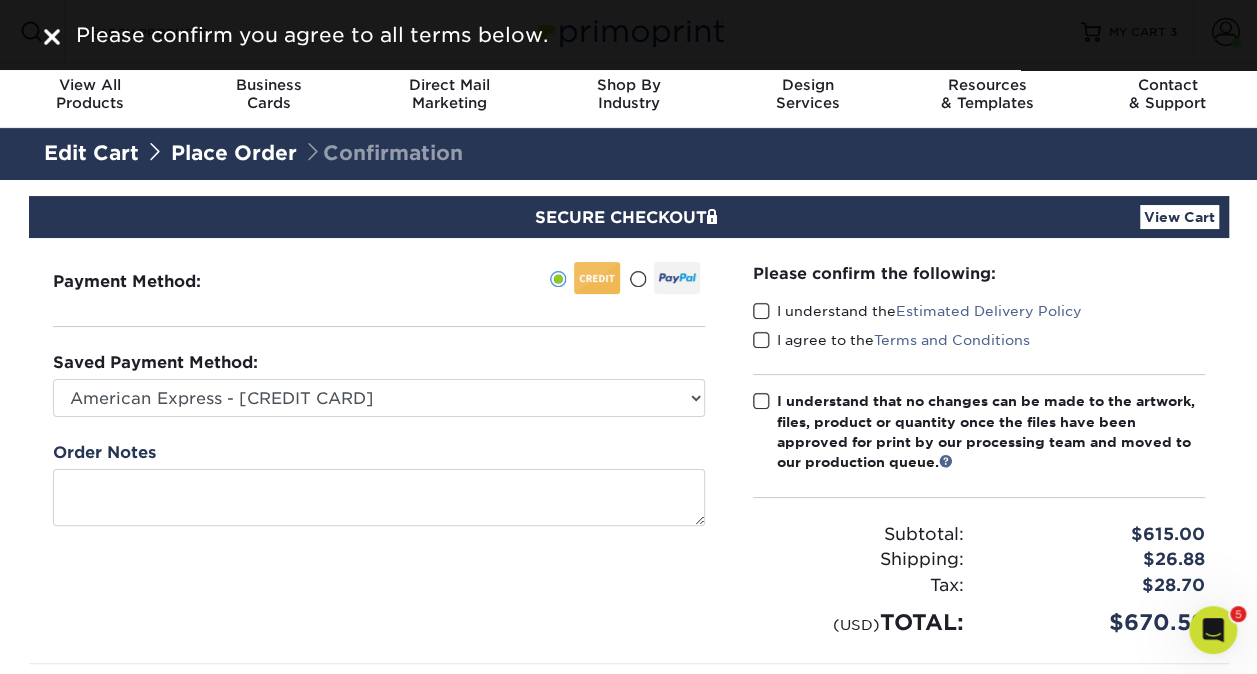 click at bounding box center [761, 311] 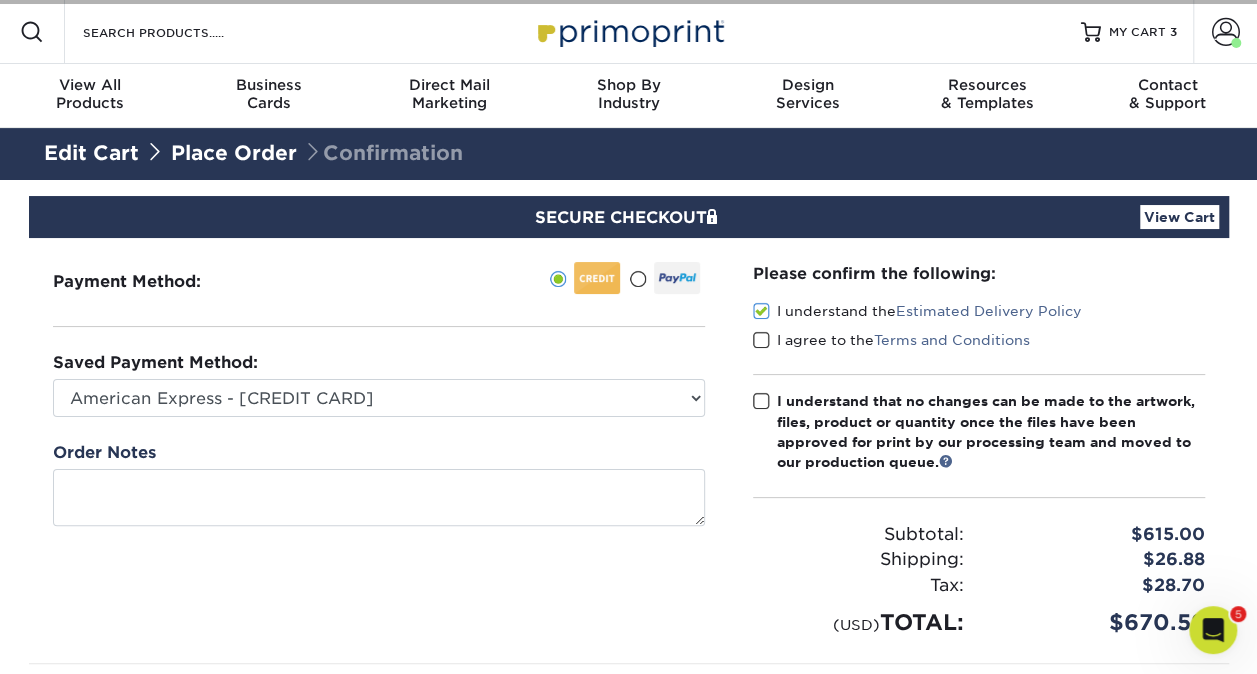 click at bounding box center [761, 340] 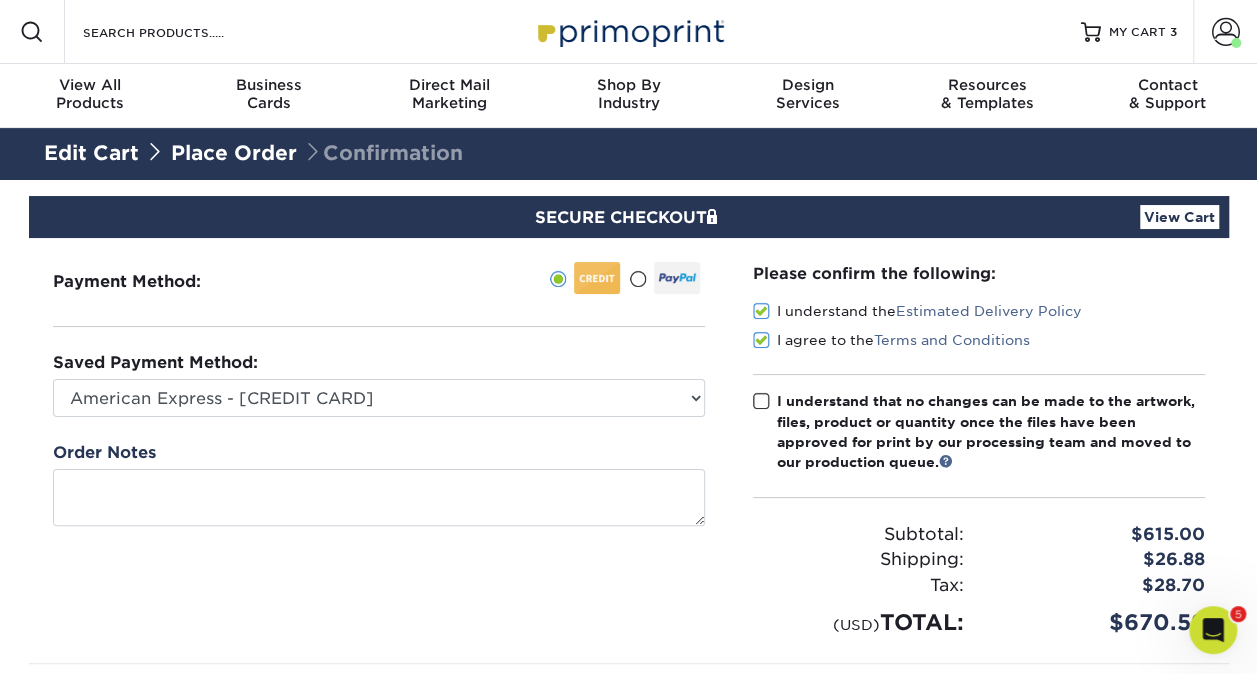 click at bounding box center [761, 401] 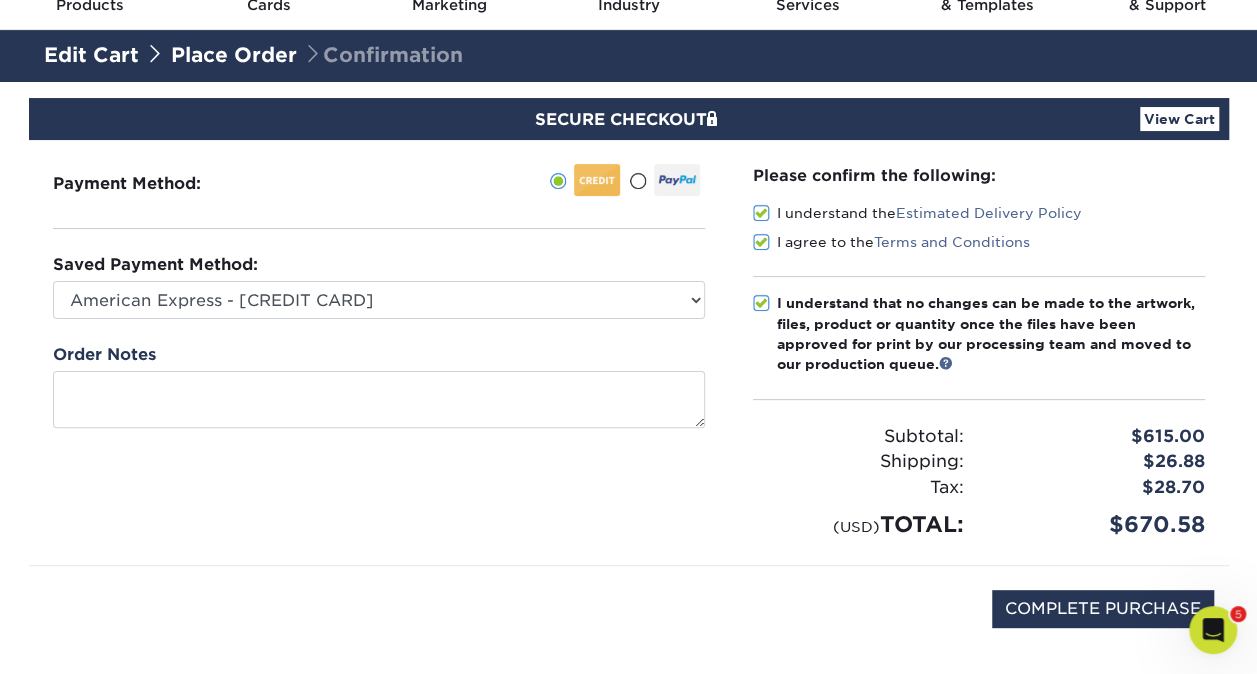 scroll, scrollTop: 0, scrollLeft: 0, axis: both 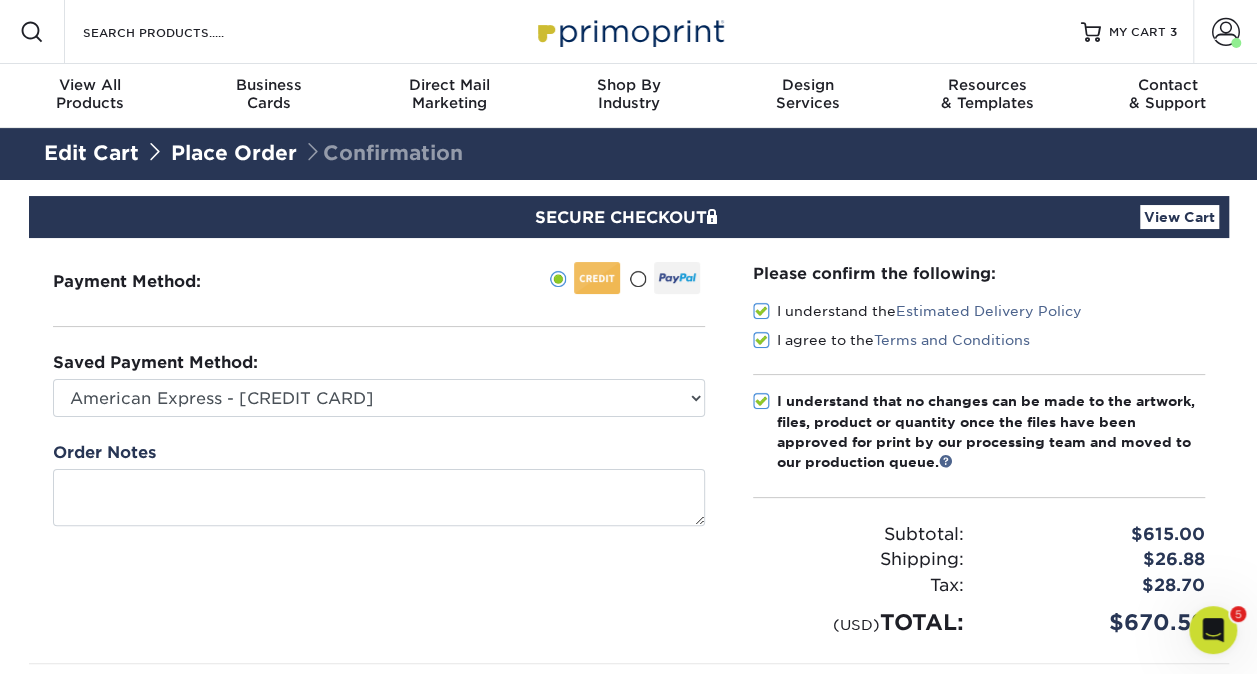 click on "Edit Cart" at bounding box center [91, 153] 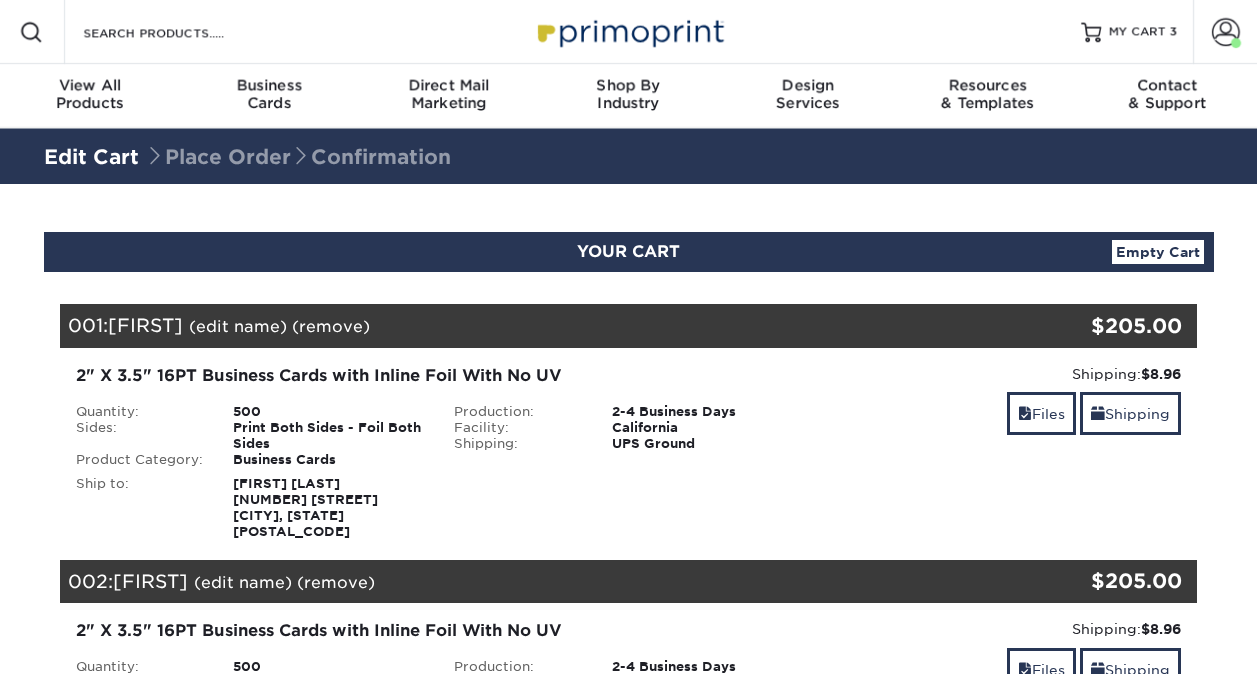 scroll, scrollTop: 0, scrollLeft: 0, axis: both 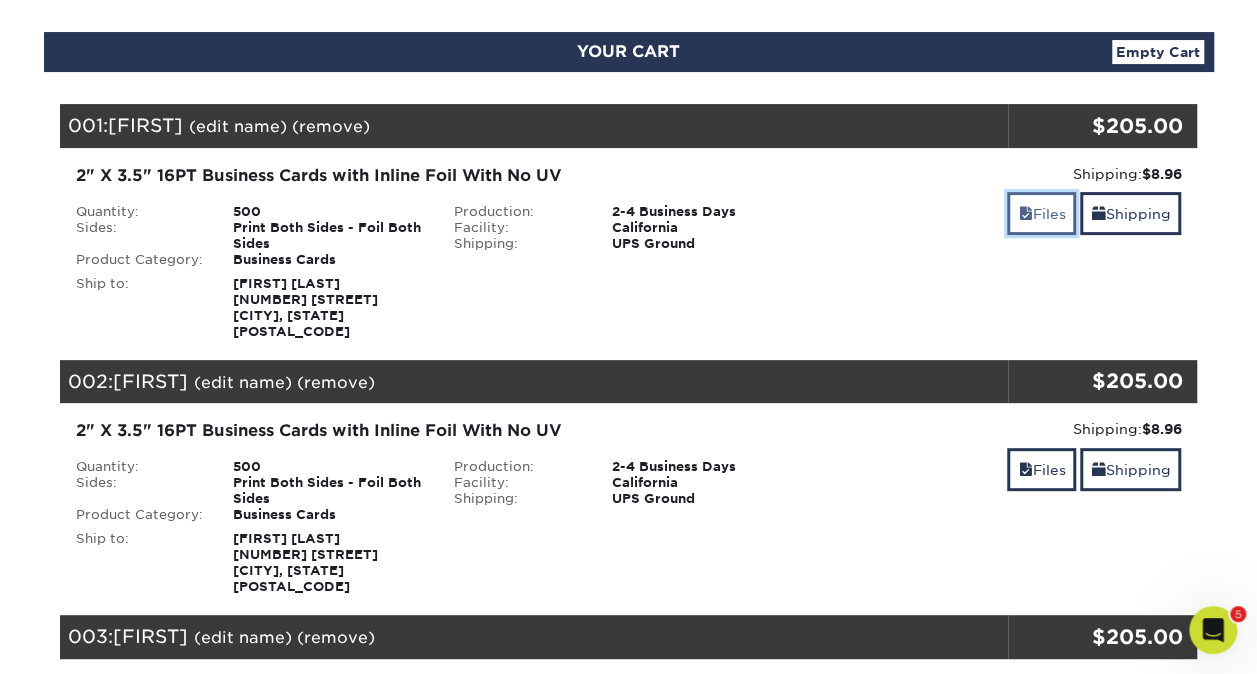 click on "Files" at bounding box center [1041, 213] 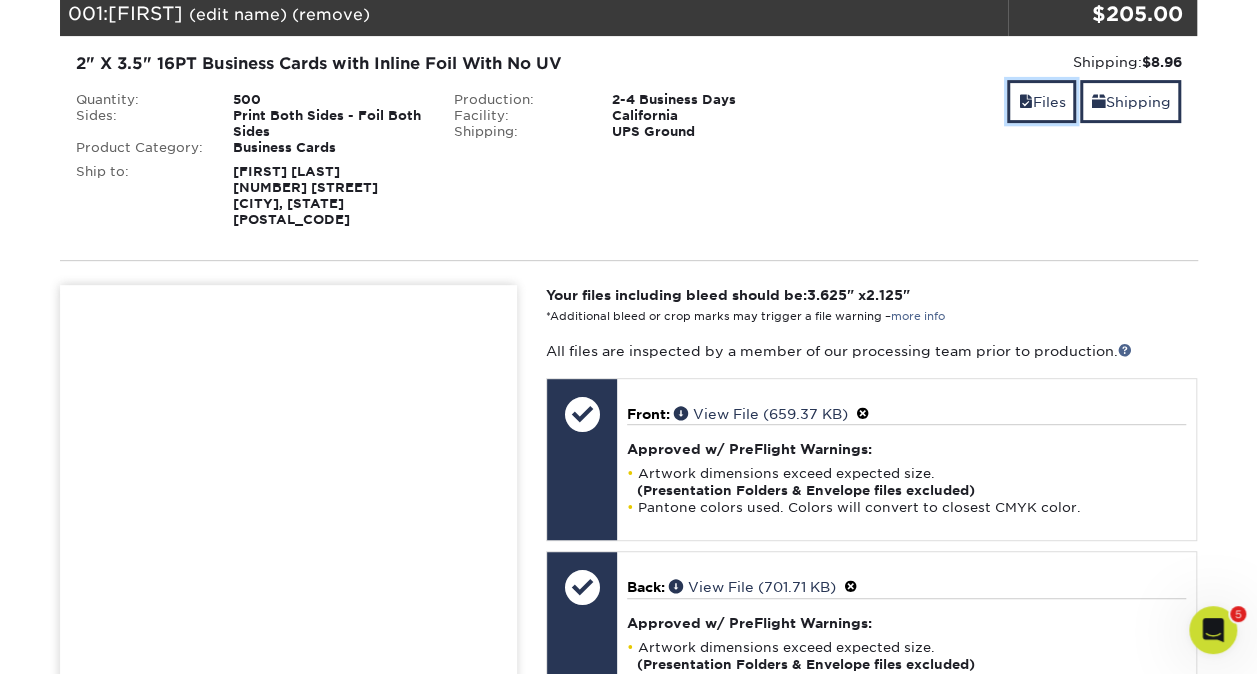 scroll, scrollTop: 300, scrollLeft: 0, axis: vertical 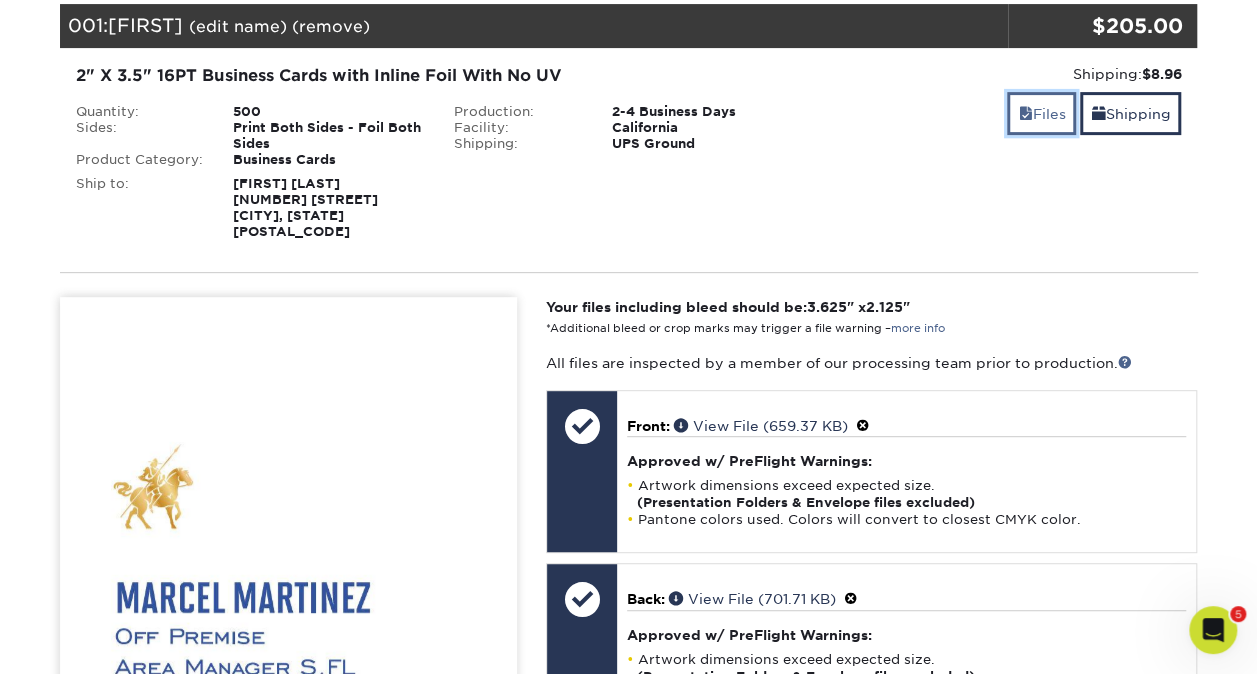 click on "Files" at bounding box center (1041, 113) 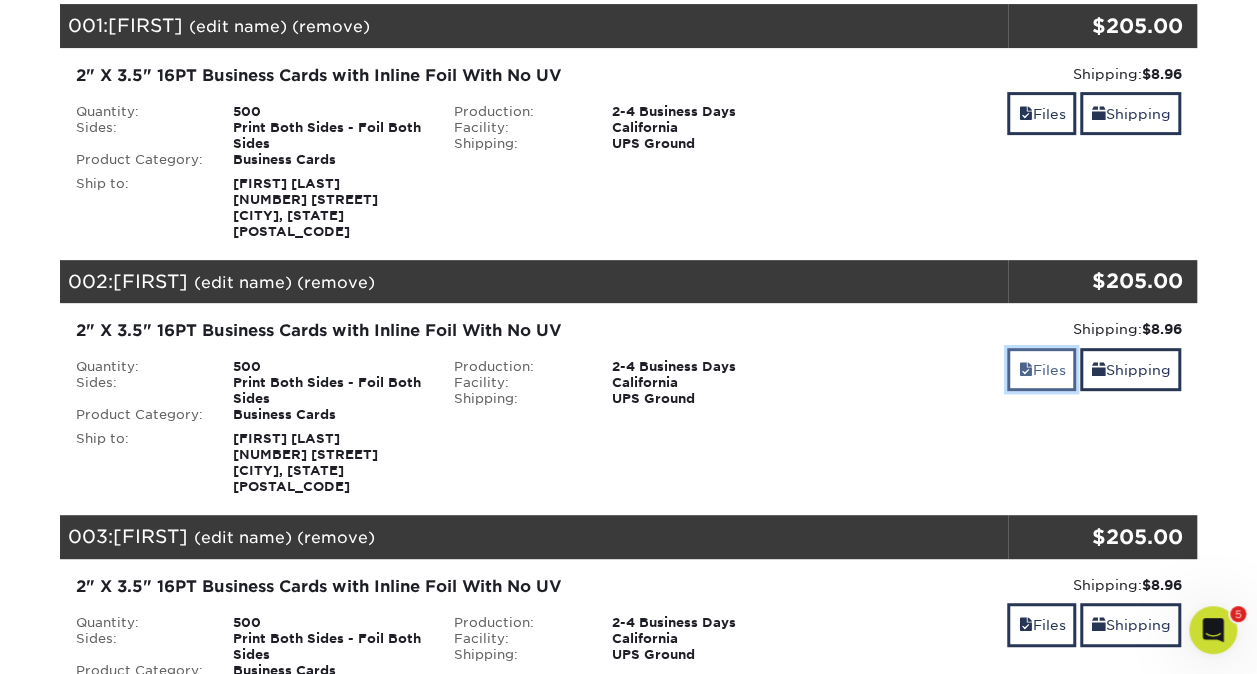 click on "Files" at bounding box center (1041, 369) 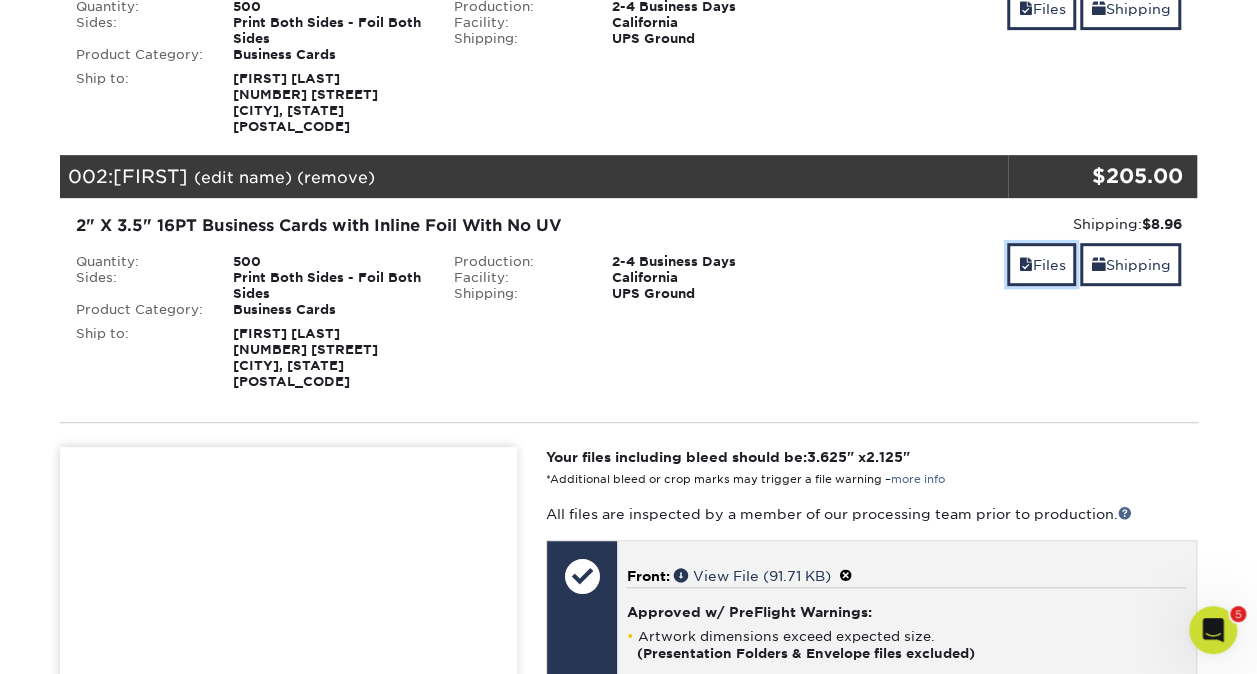 scroll, scrollTop: 400, scrollLeft: 0, axis: vertical 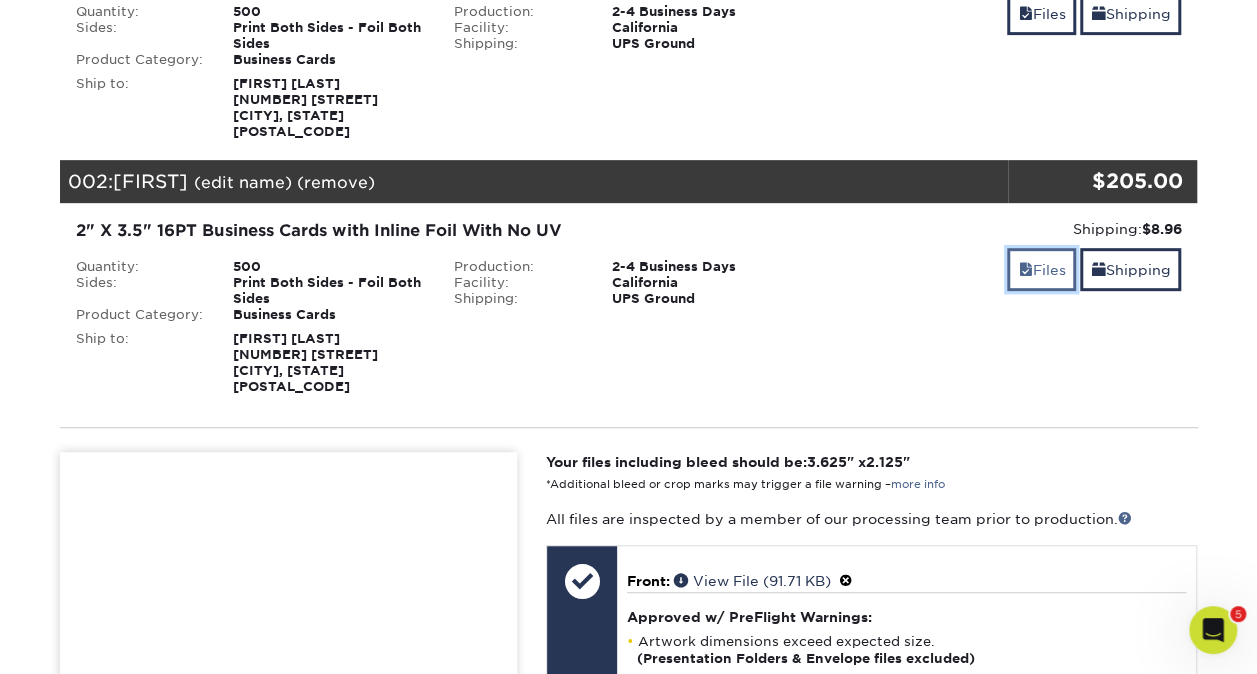 click on "Files" at bounding box center [1041, 269] 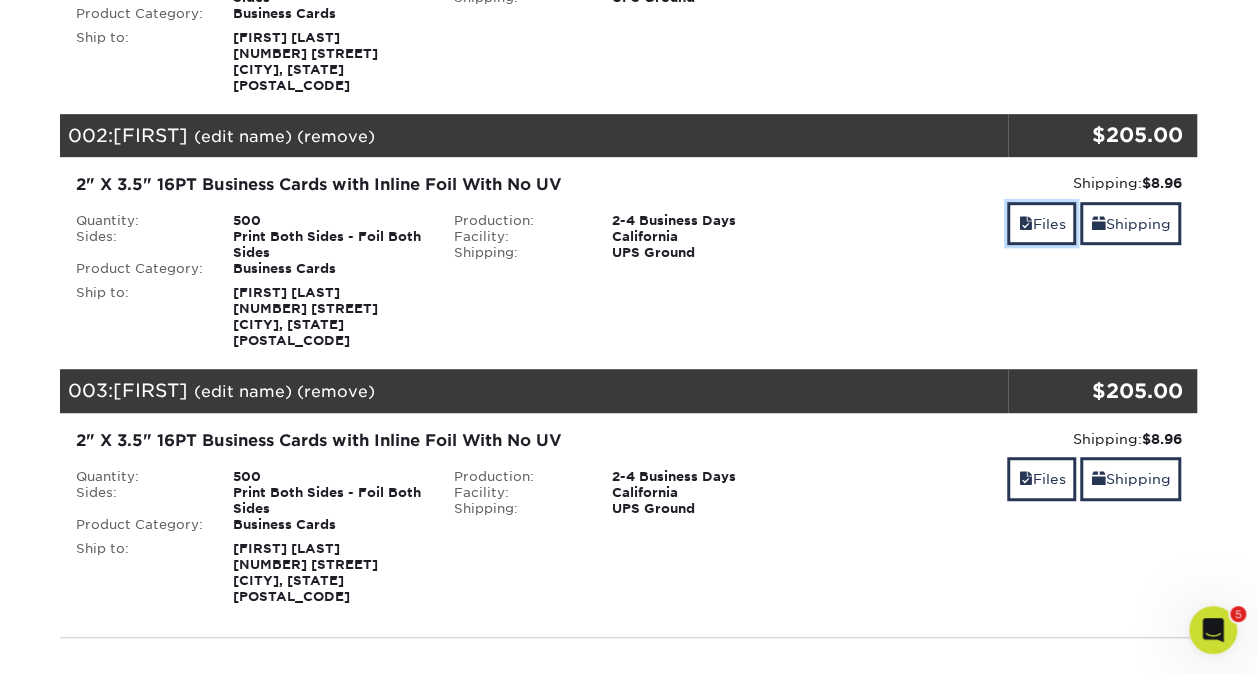 scroll, scrollTop: 600, scrollLeft: 0, axis: vertical 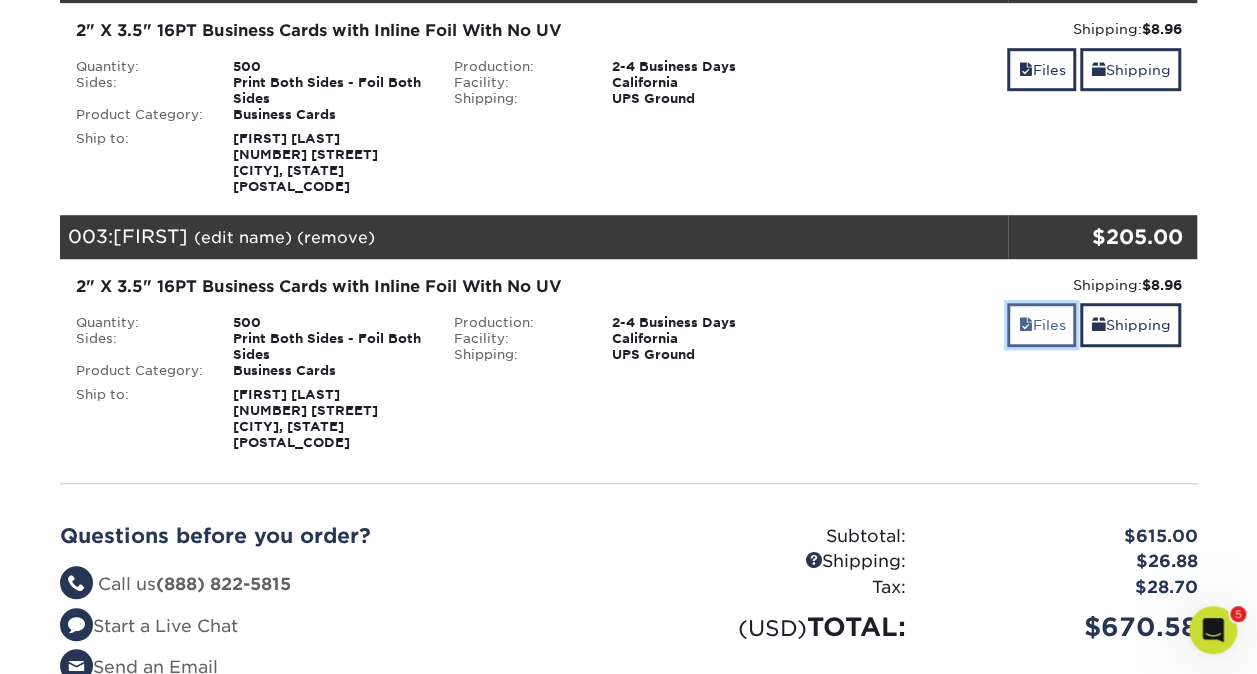 click on "Files" at bounding box center (1041, 324) 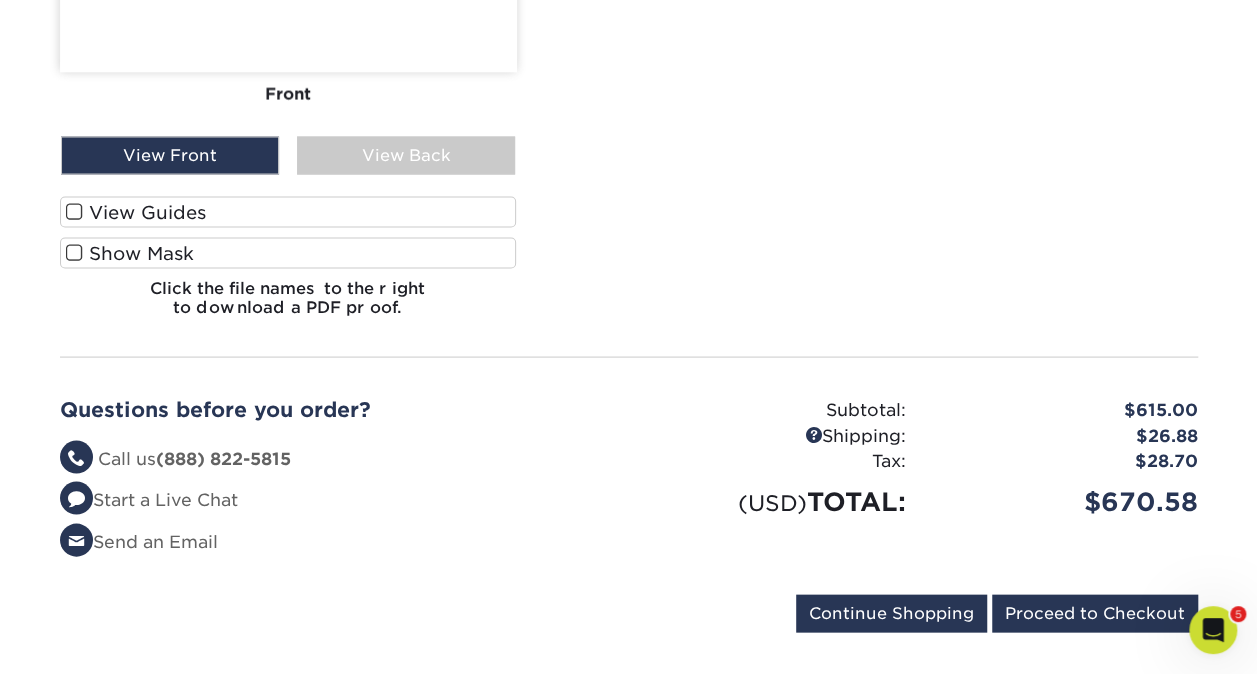 scroll, scrollTop: 2000, scrollLeft: 0, axis: vertical 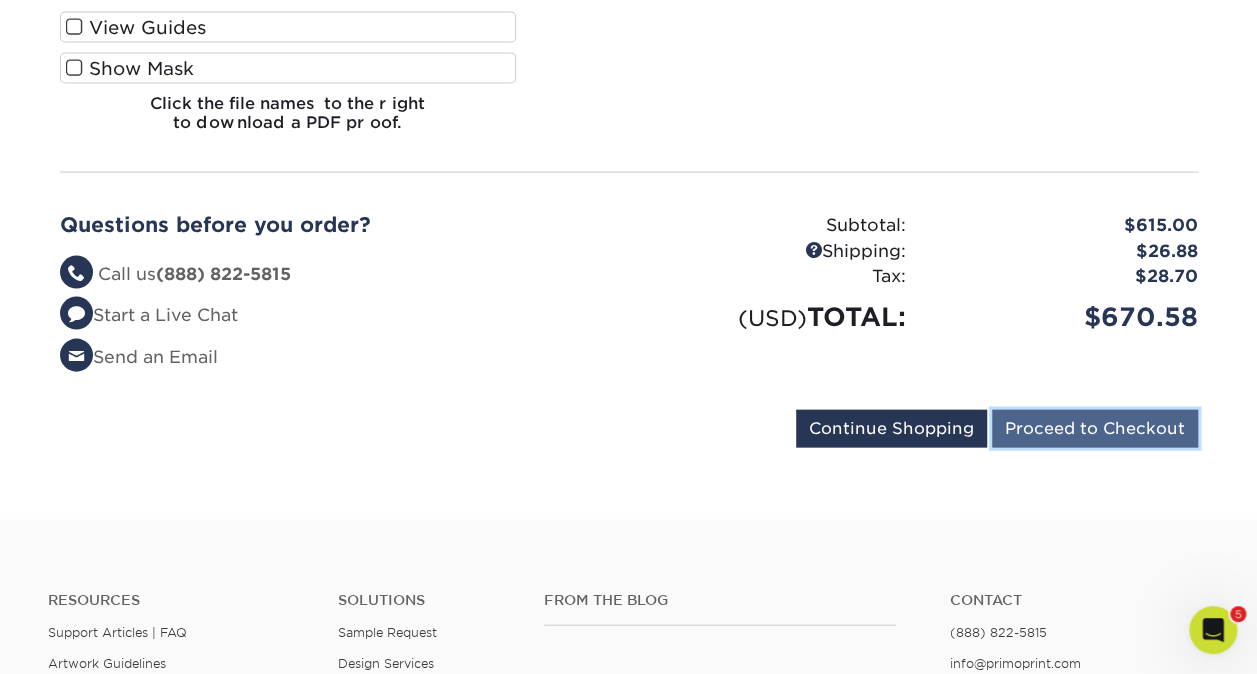 click on "Proceed to Checkout" at bounding box center (1095, 429) 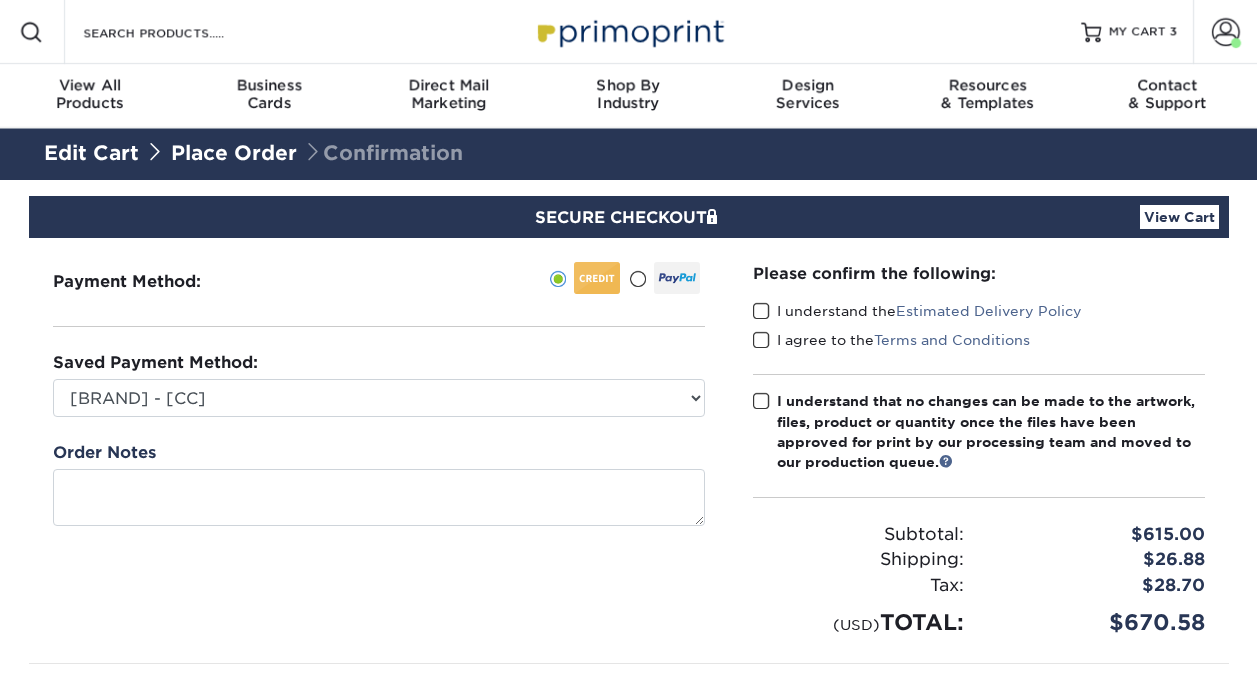 scroll, scrollTop: 0, scrollLeft: 0, axis: both 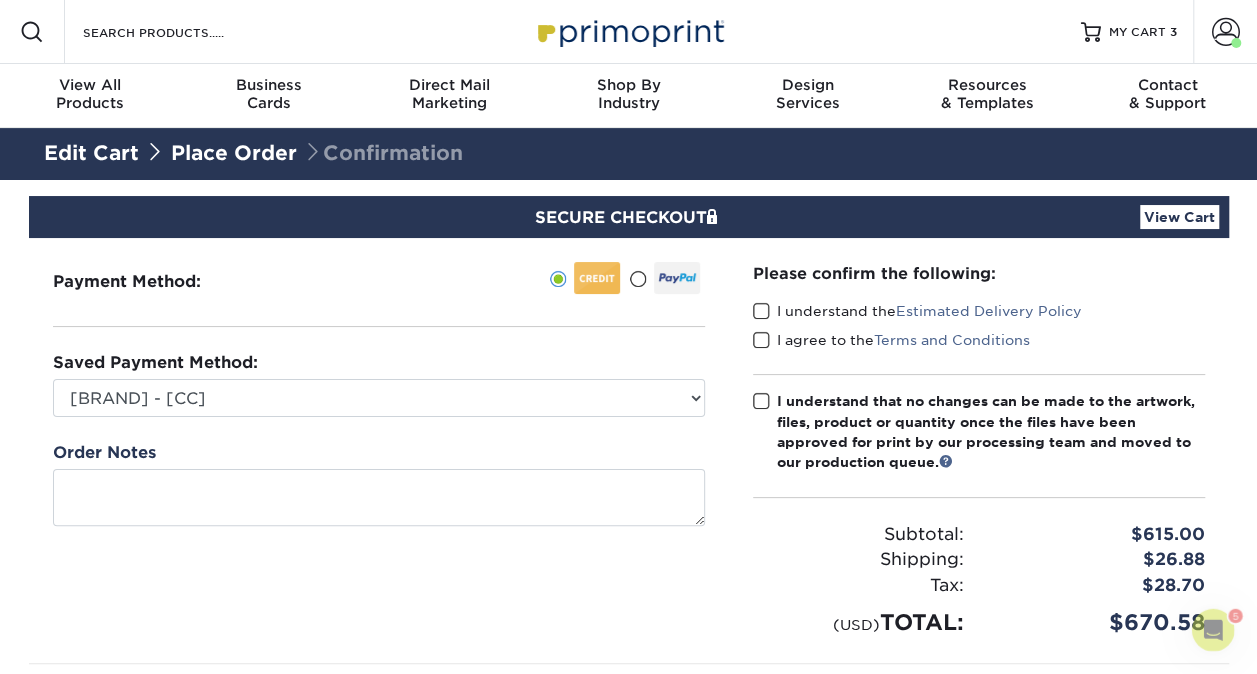 click at bounding box center (761, 311) 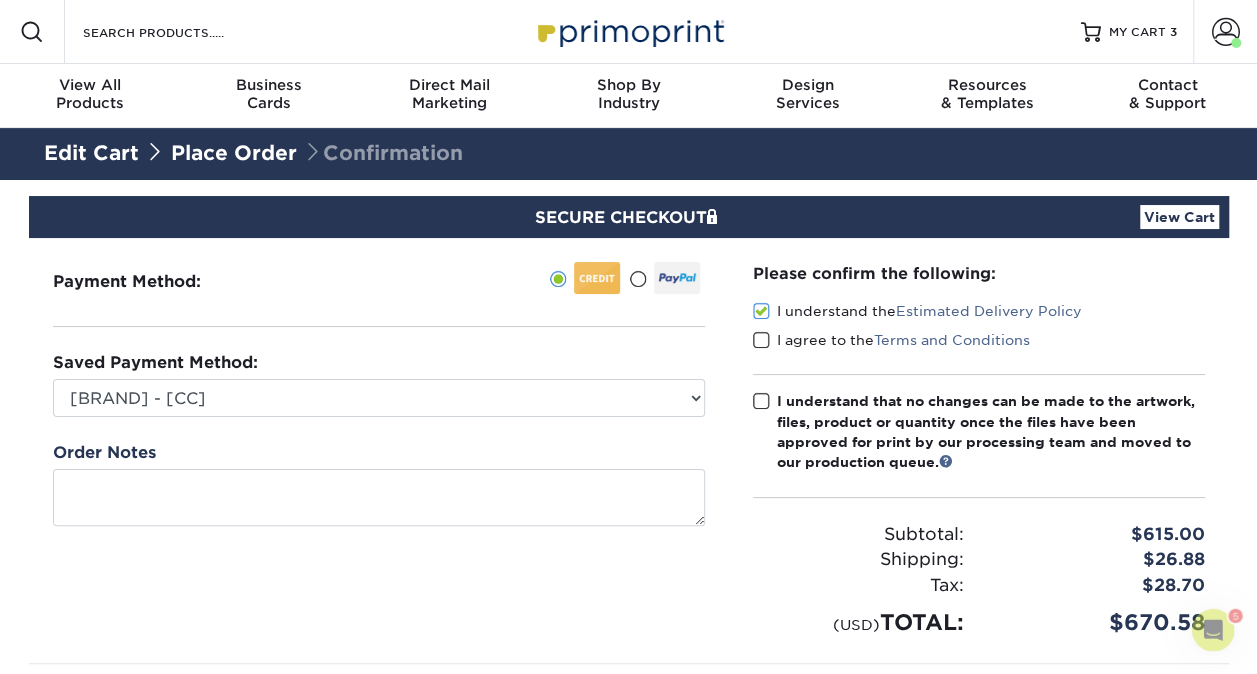 click at bounding box center [761, 340] 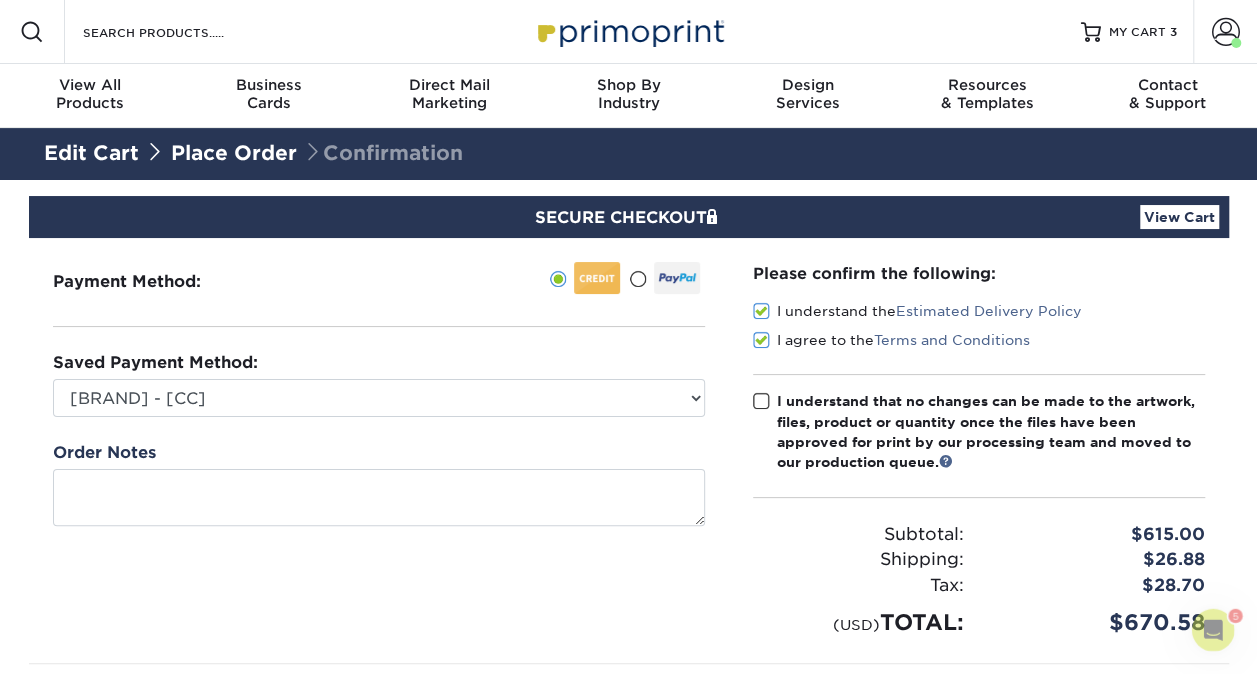 click at bounding box center [761, 401] 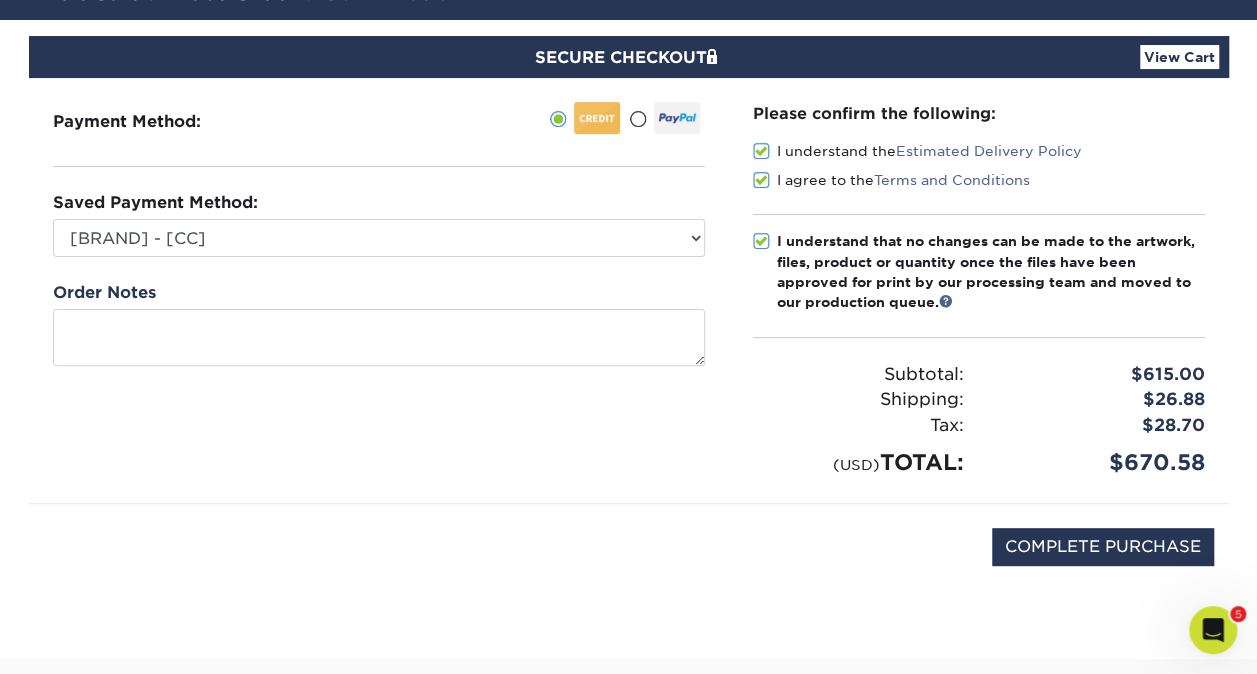 scroll, scrollTop: 200, scrollLeft: 0, axis: vertical 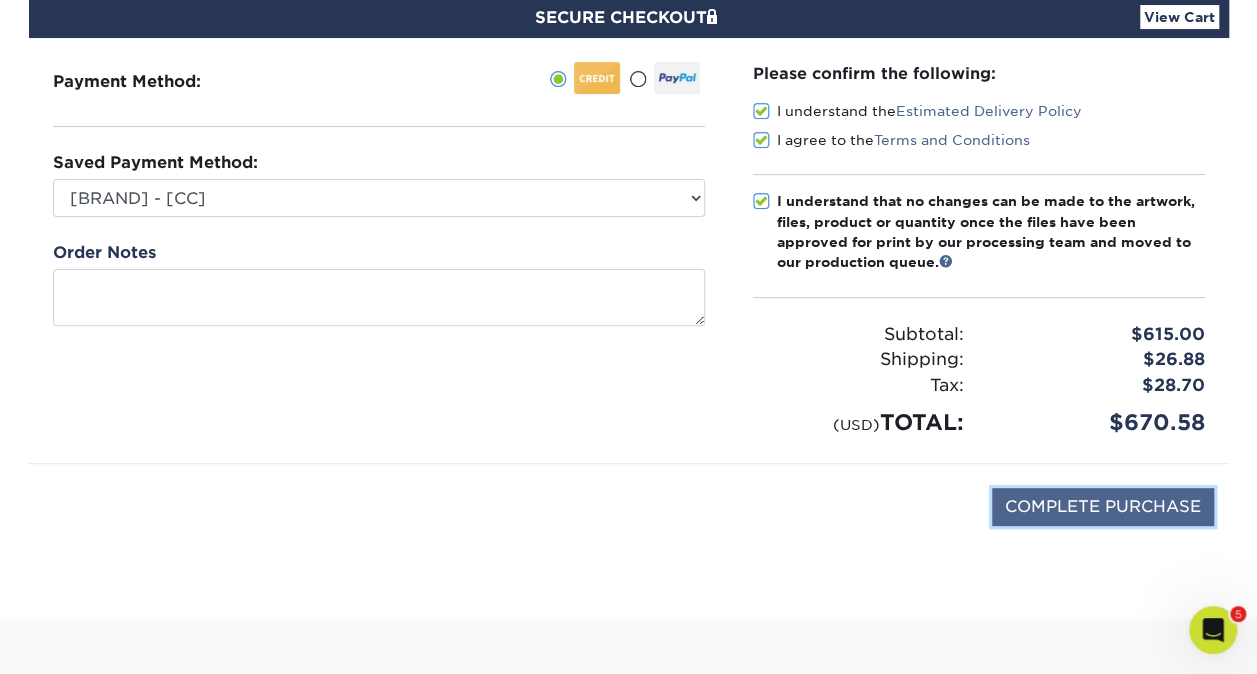 click on "COMPLETE PURCHASE" at bounding box center (1103, 507) 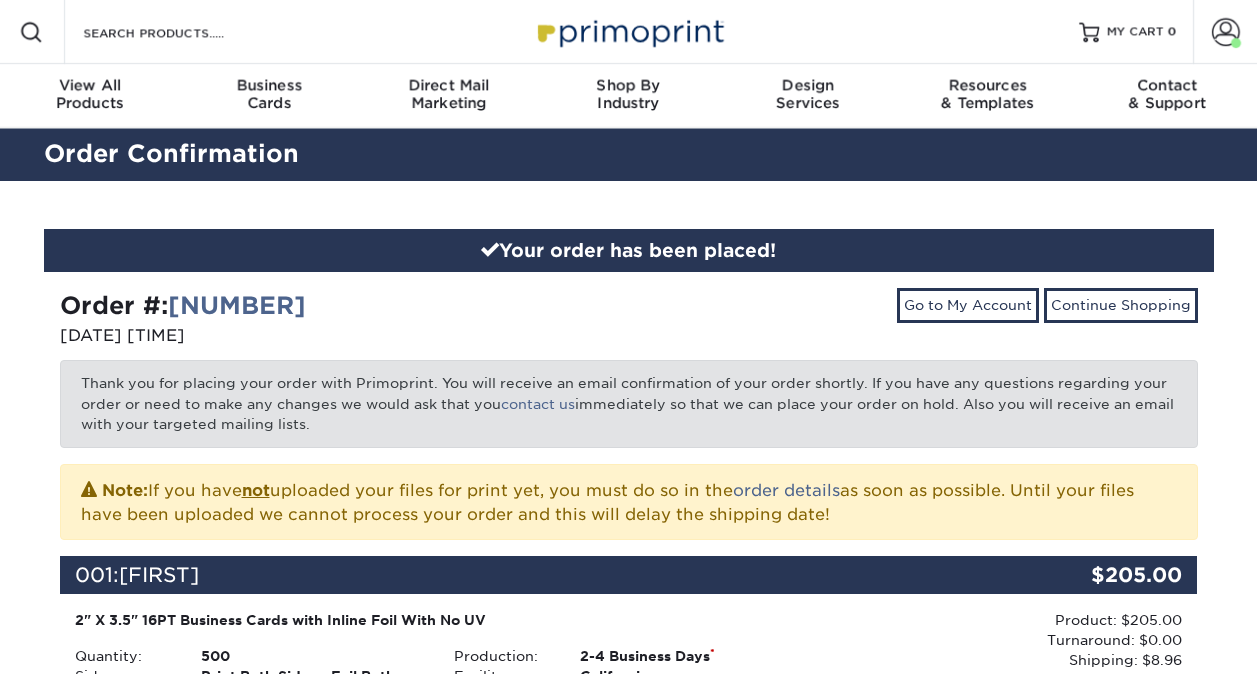 scroll, scrollTop: 0, scrollLeft: 0, axis: both 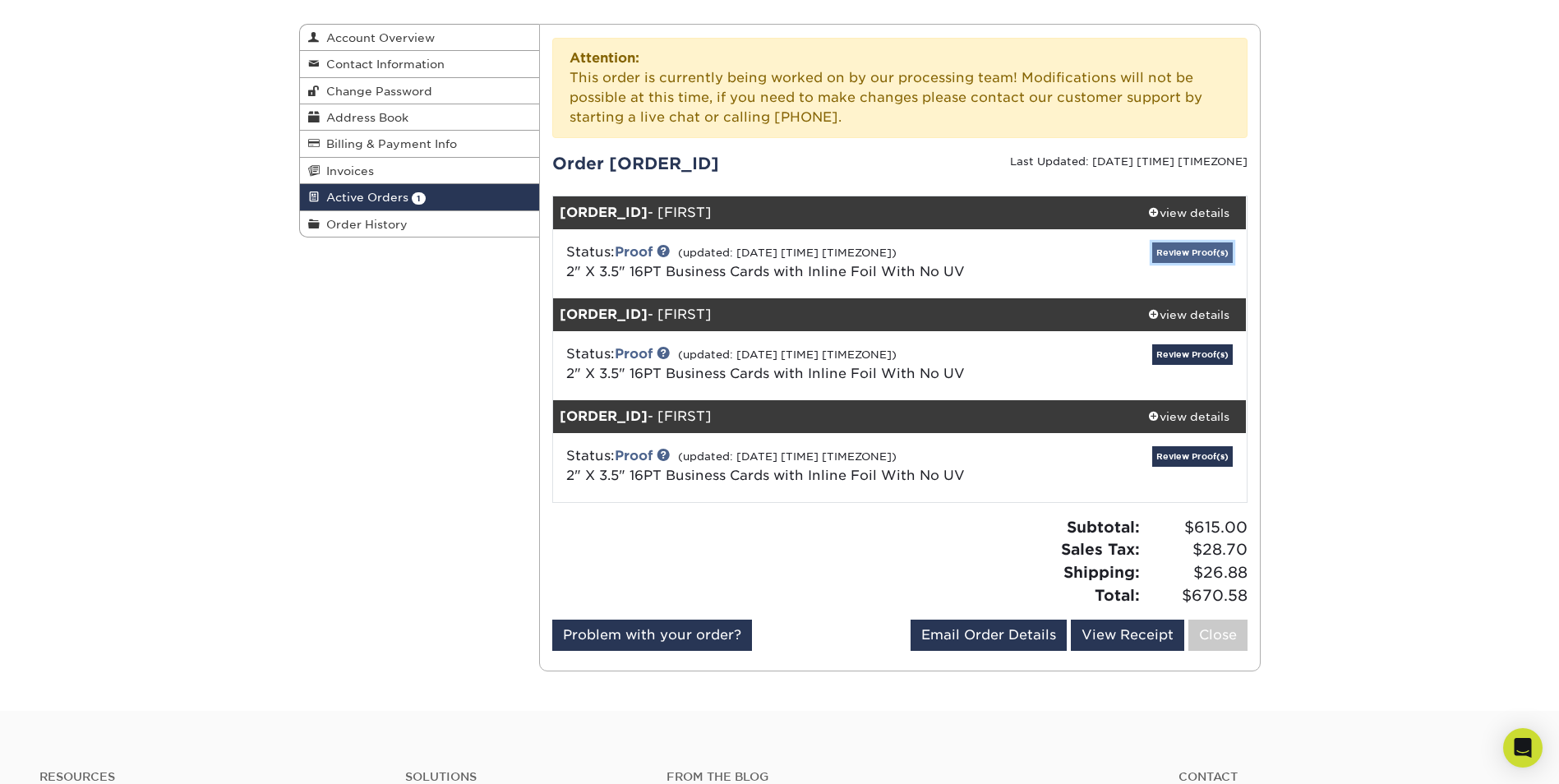 click on "Review Proof(s)" at bounding box center (1192, 252) 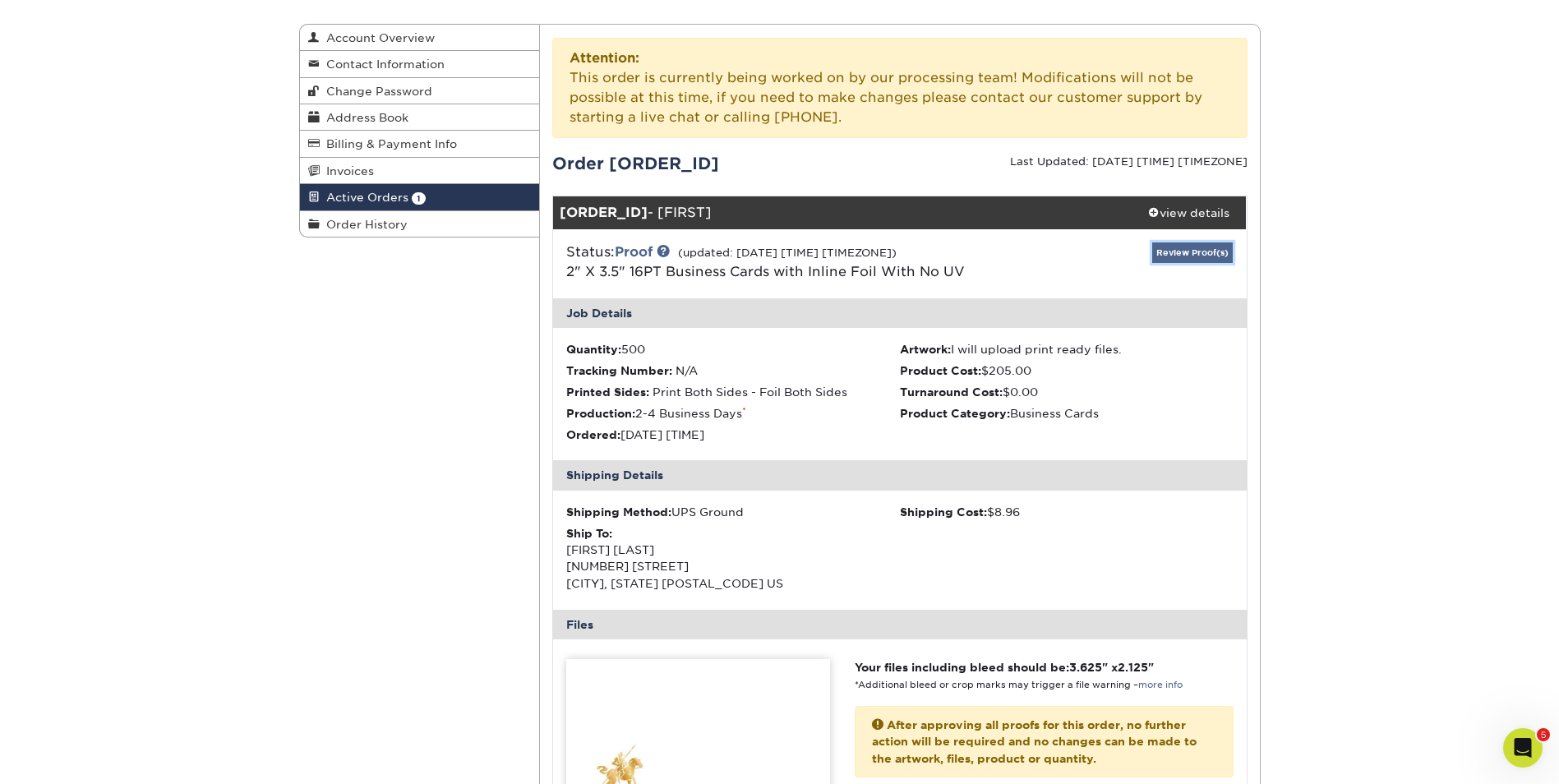 scroll, scrollTop: 0, scrollLeft: 0, axis: both 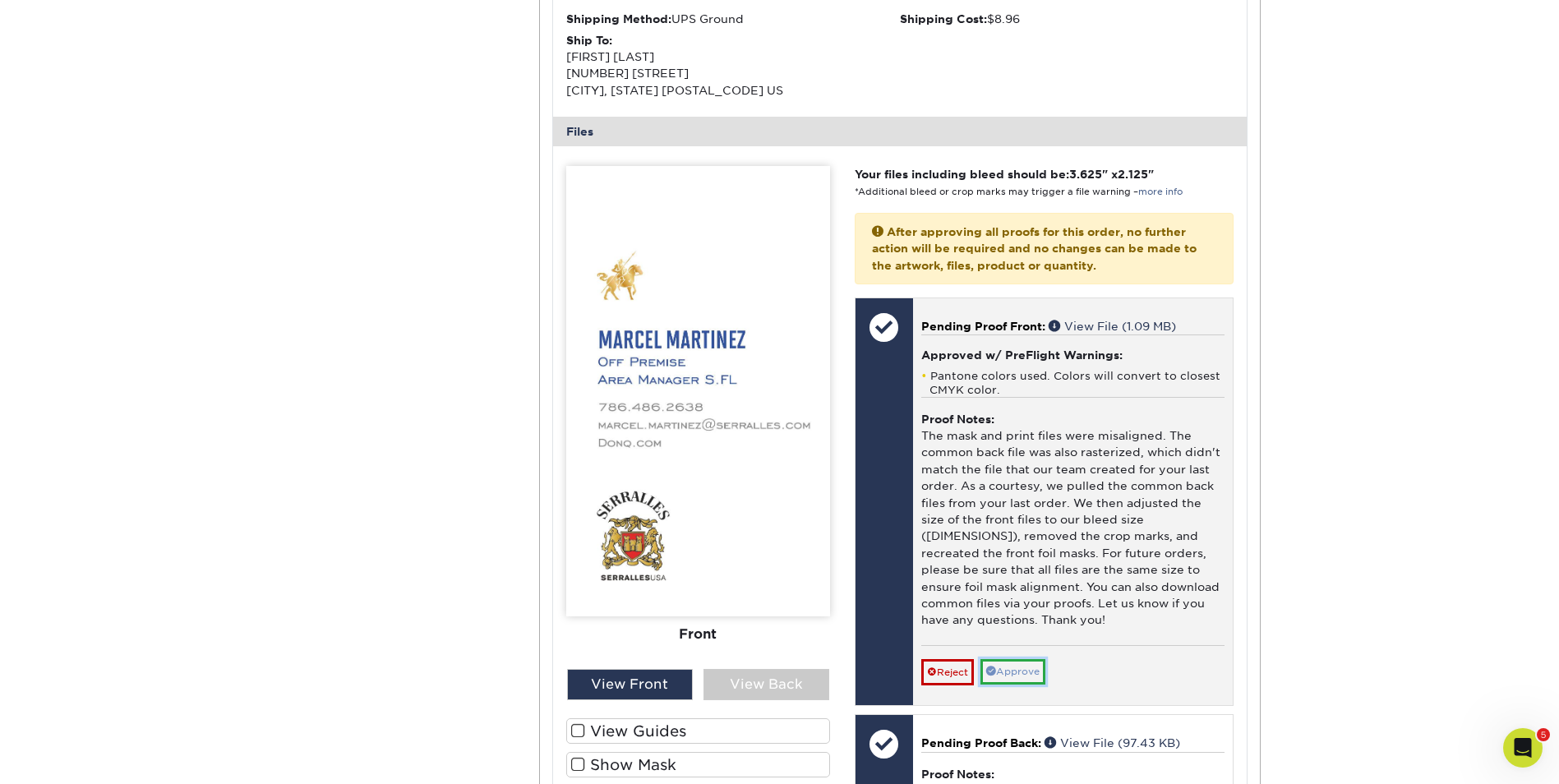 click on "Approve" at bounding box center [1012, 671] 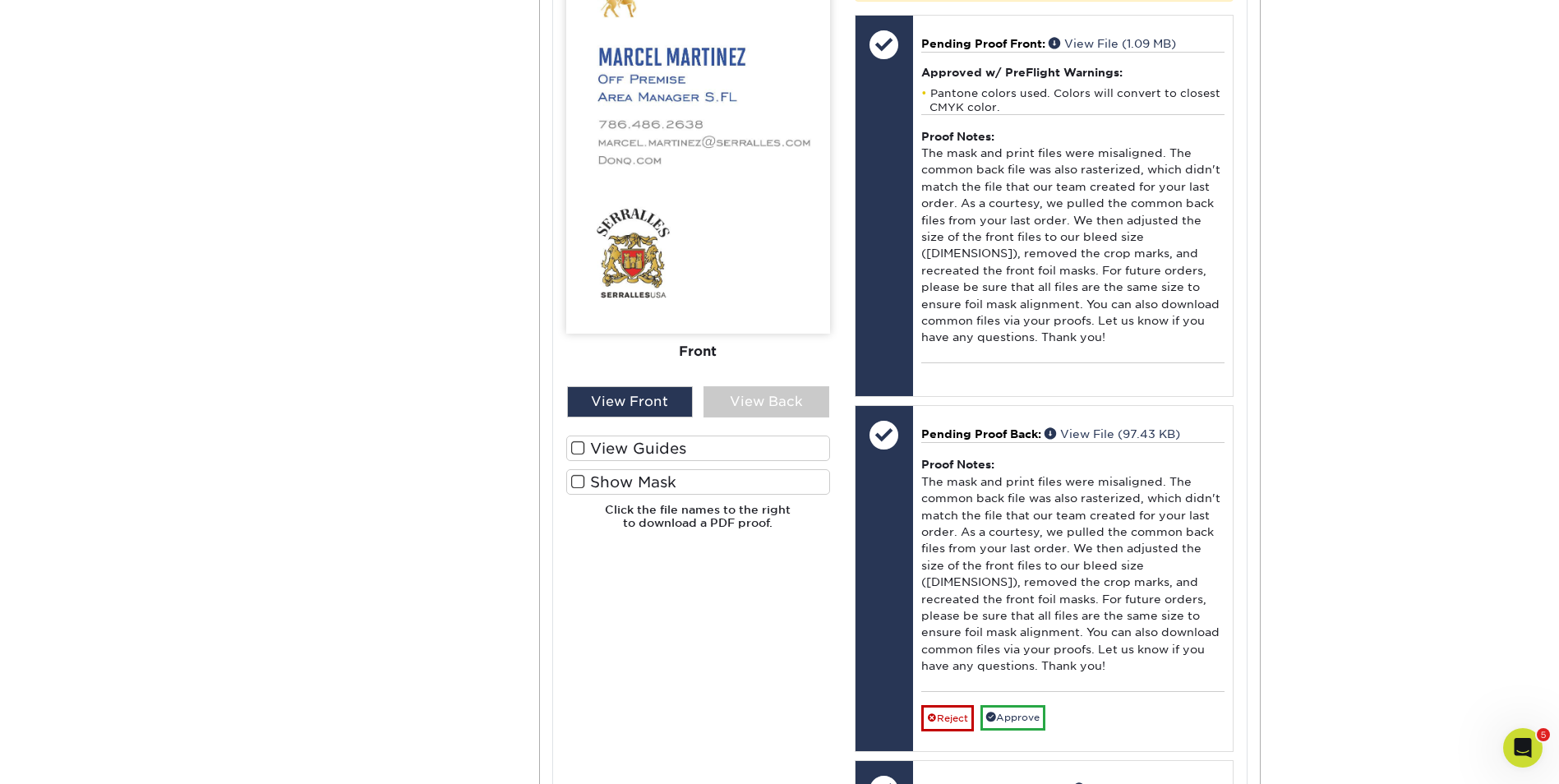 scroll, scrollTop: 1068, scrollLeft: 0, axis: vertical 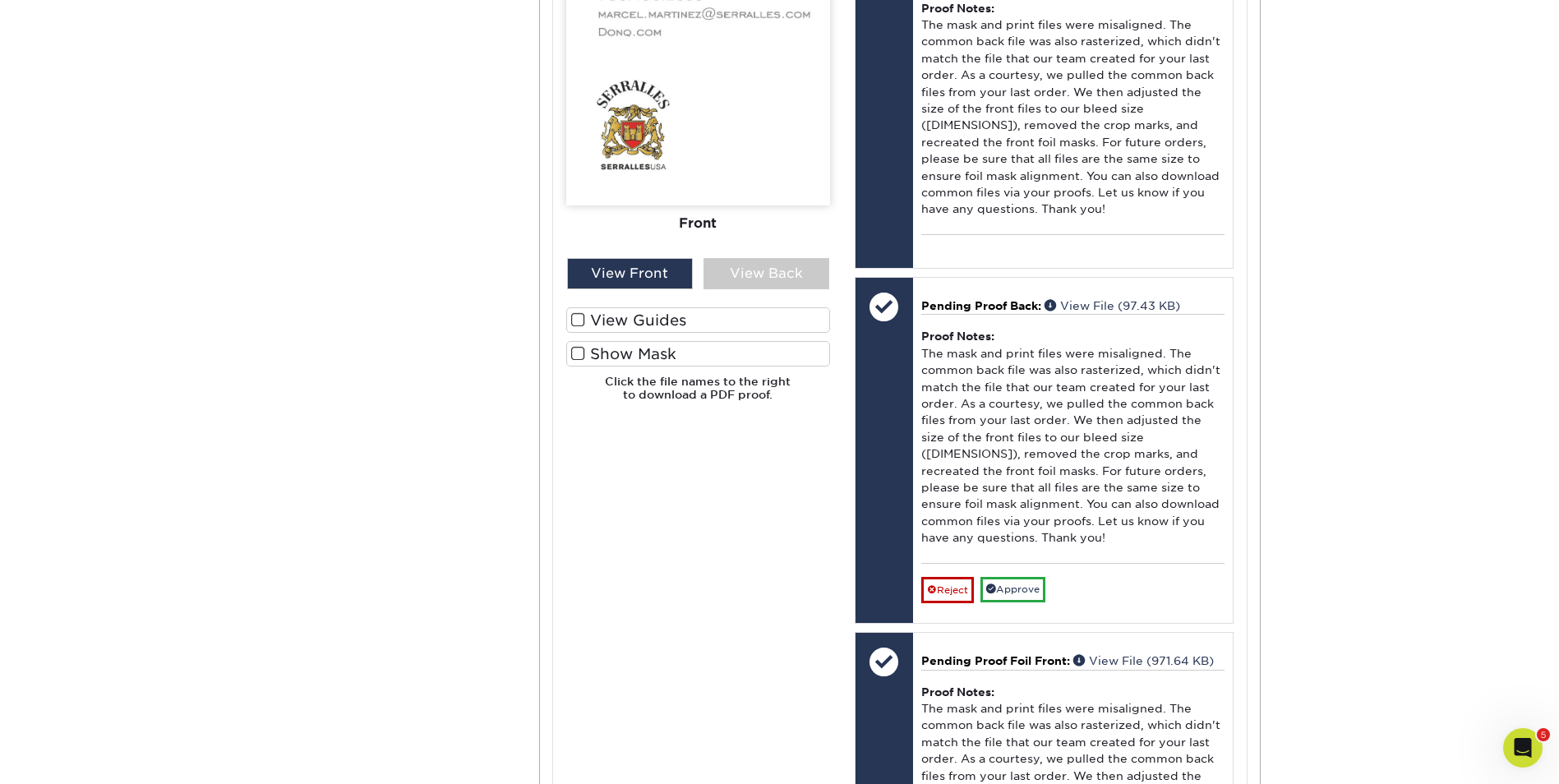 click on "Please Upload Your Files
We accept:  PDF ,  JPEG 1  or  TIFF 1  files.
Submitting  AI  and  PSD  files may delay order:  more info (EPS files must be emailed)
We cannot accept multi-page PDFs
Printing does not begin until  ALL  sets have been approved for print.
View Upload FAQ 1 Front Back View Front Front" at bounding box center (698, 549) 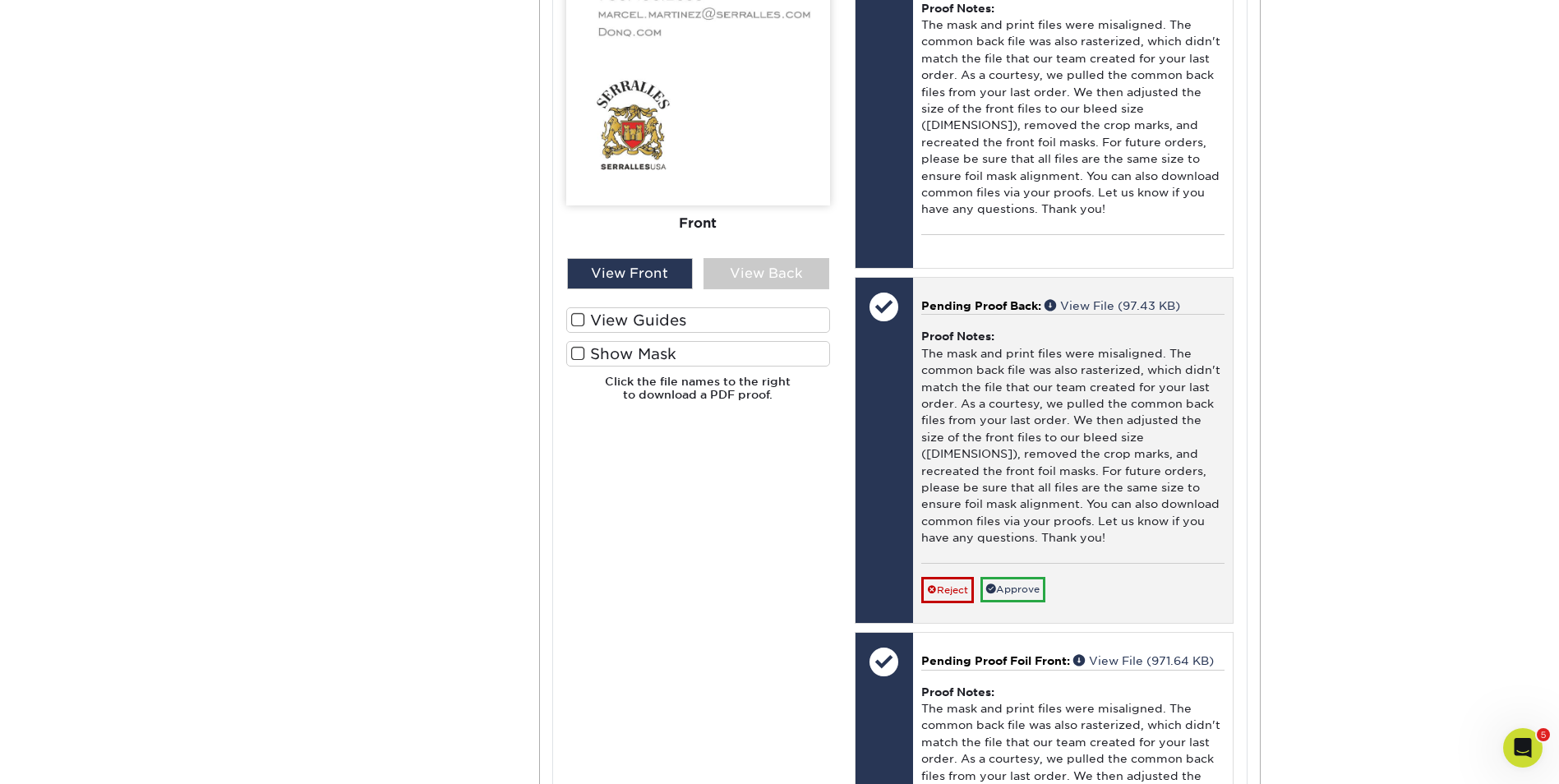 click on "Proof Notes: The mask and print files were misaligned. The common back file was also rasterized, which didn't match the file that our team created for your last order. As a courtesy, we pulled the common back files from your last order. We then adjusted the size of the front files to our bleed size ([DIMENSIONS]), removed the crop marks, and recreated the front foil masks. For future orders, please be sure that all files are the same size to ensure foil mask alignment. You can also download common files via your proofs. Let us know if you have any questions. Thank you!" at bounding box center [1072, 438] 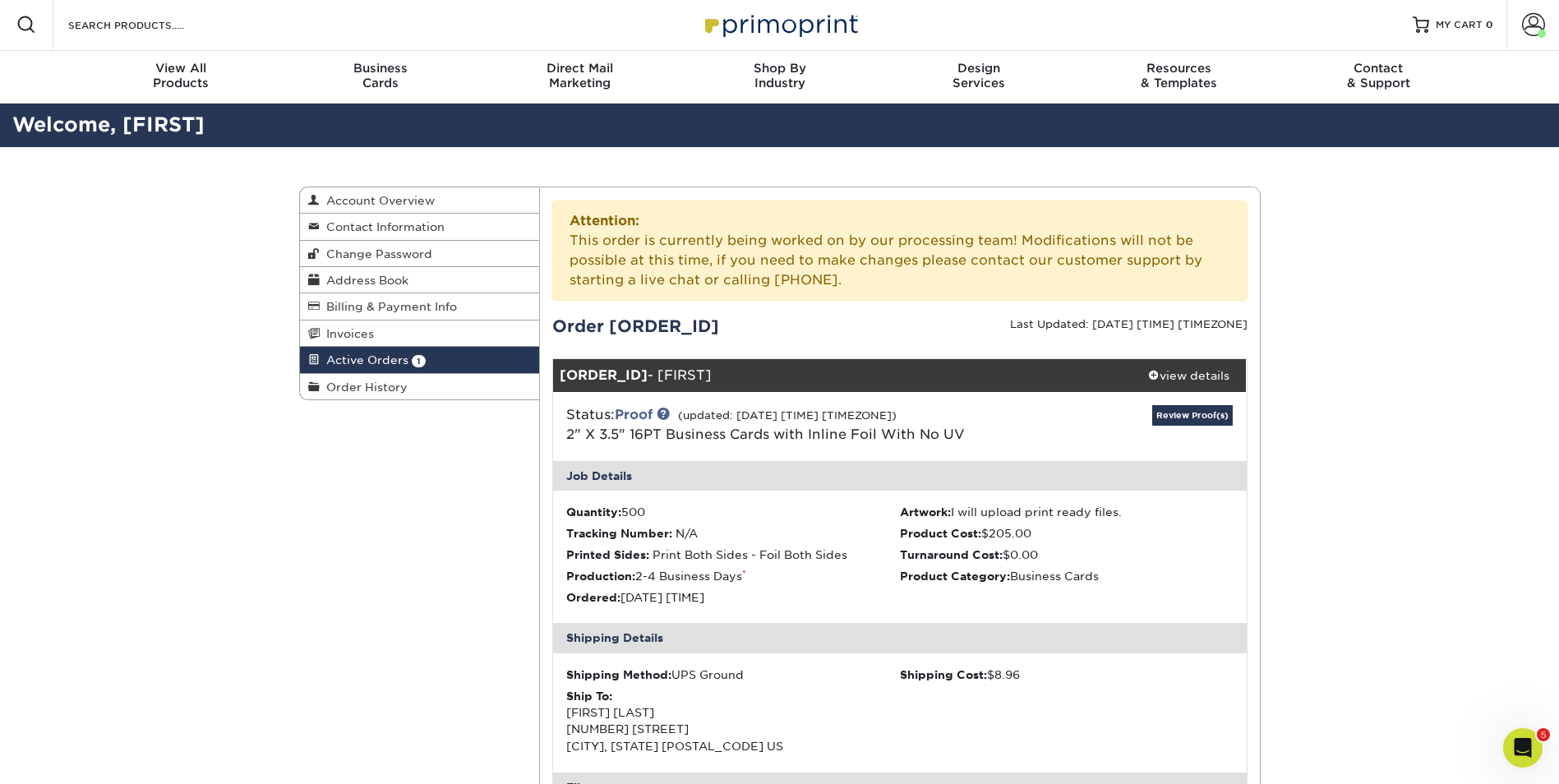 scroll, scrollTop: 0, scrollLeft: 0, axis: both 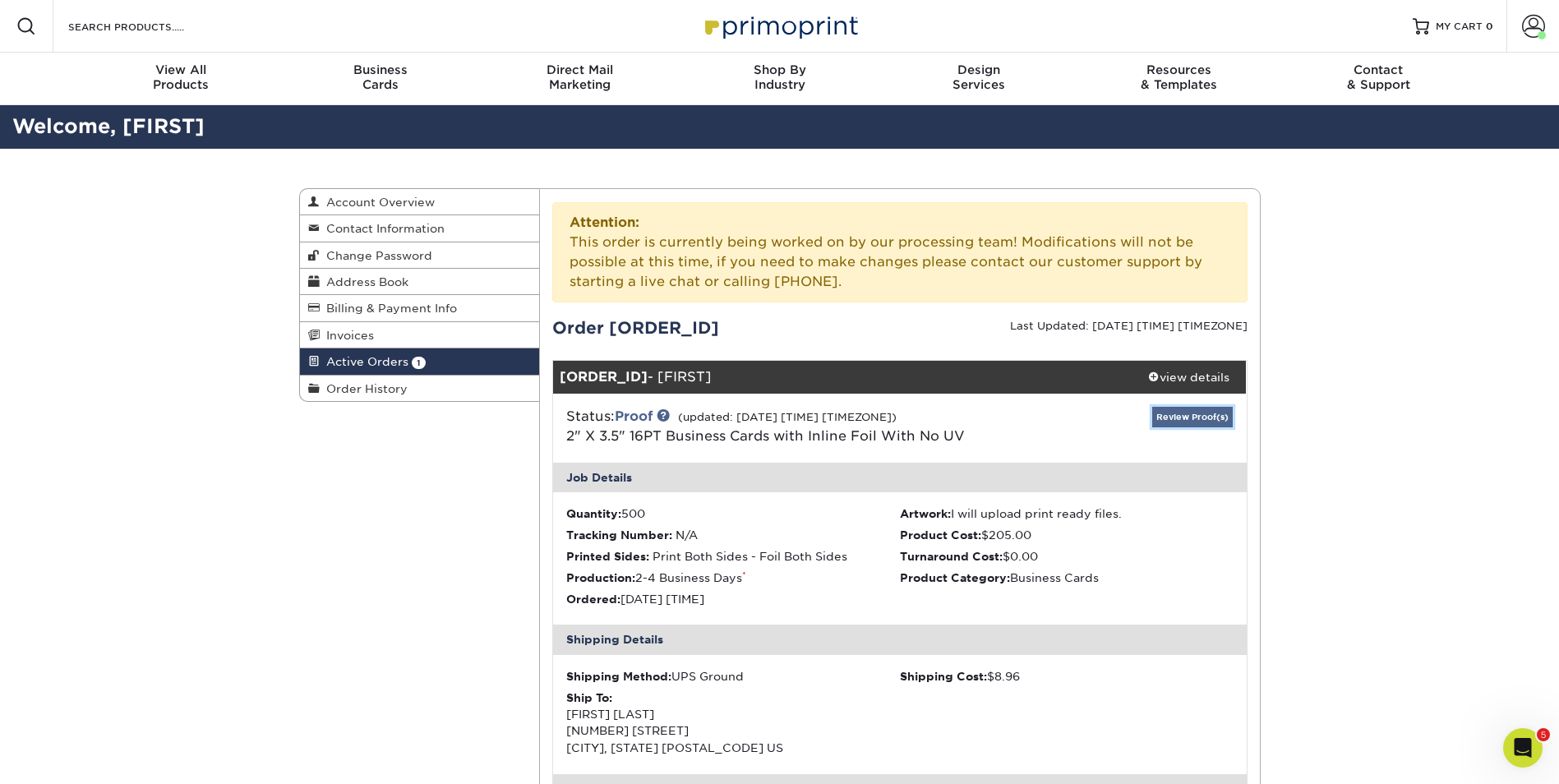 click on "Review Proof(s)" at bounding box center (1192, 417) 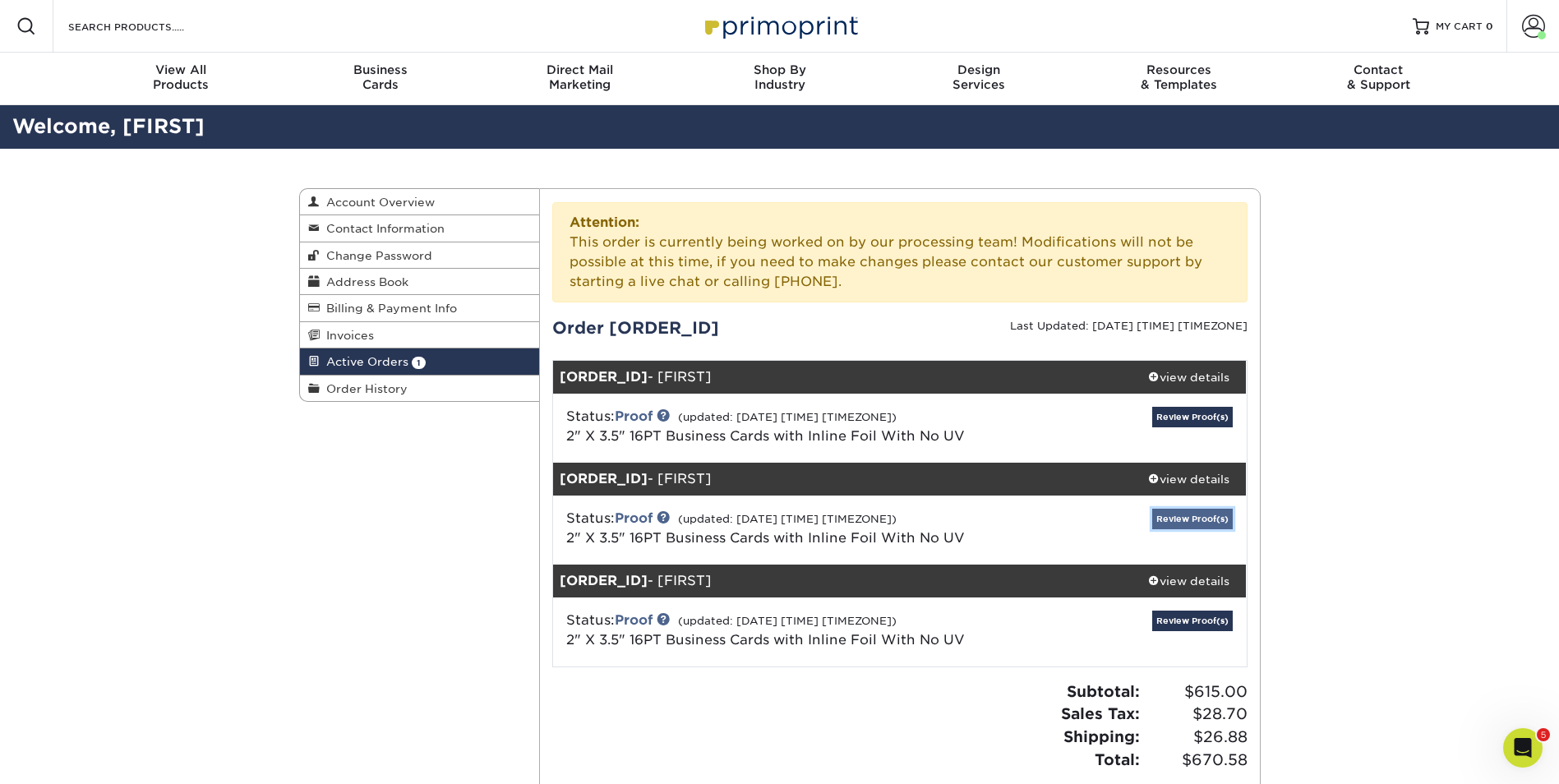 click on "Review Proof(s)" at bounding box center [1192, 519] 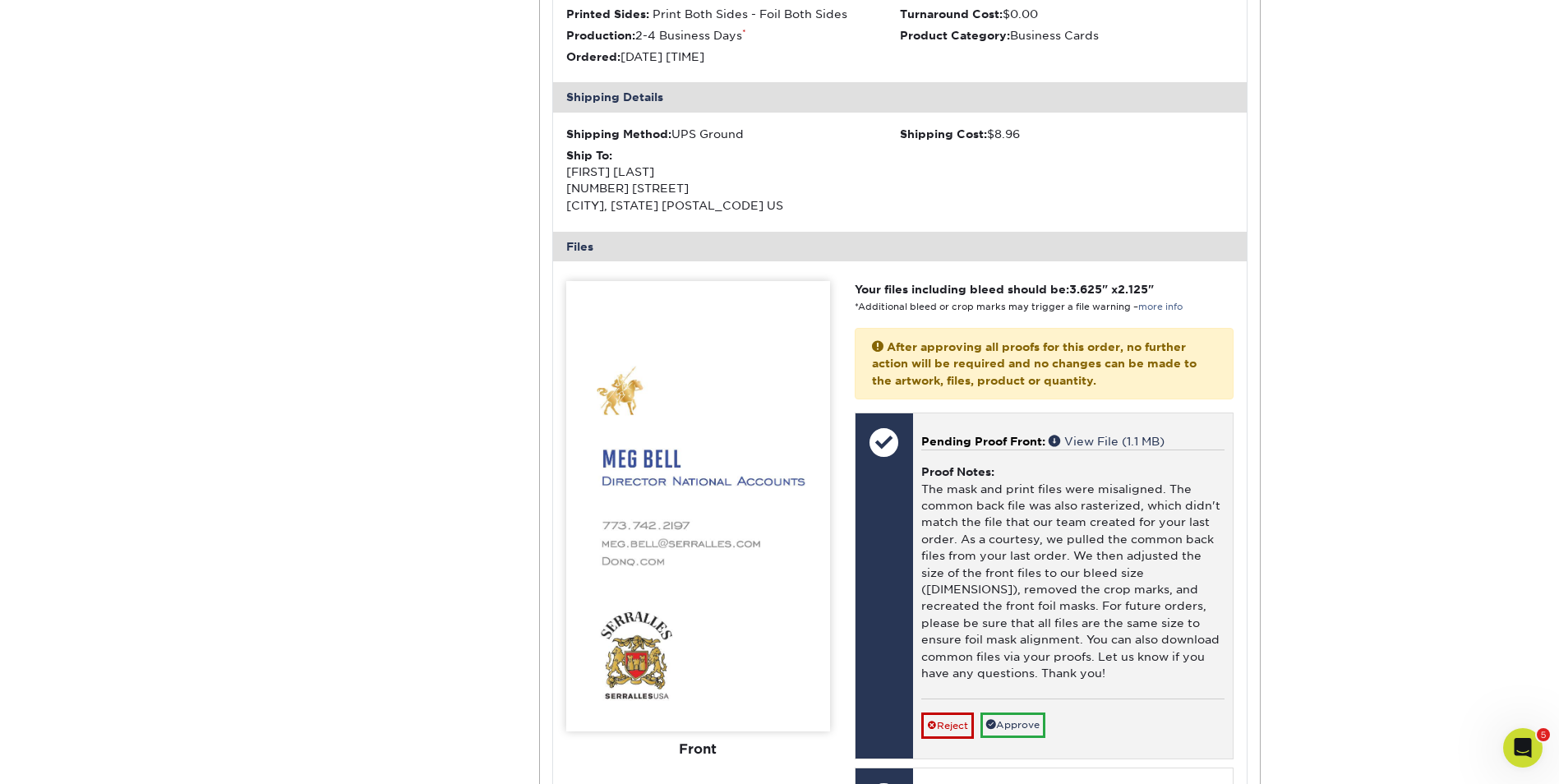 scroll, scrollTop: 740, scrollLeft: 0, axis: vertical 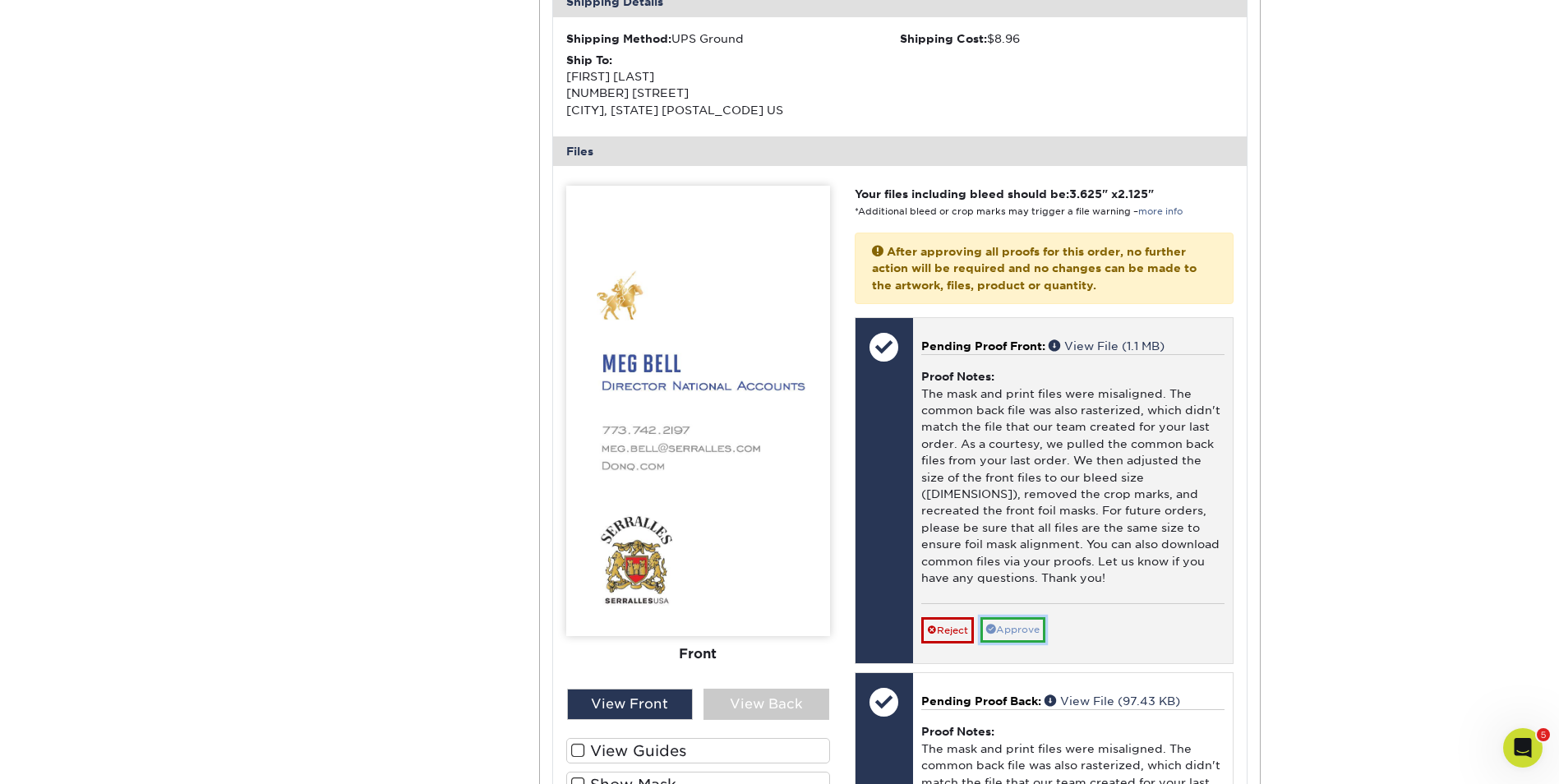 click on "Approve" at bounding box center [1012, 630] 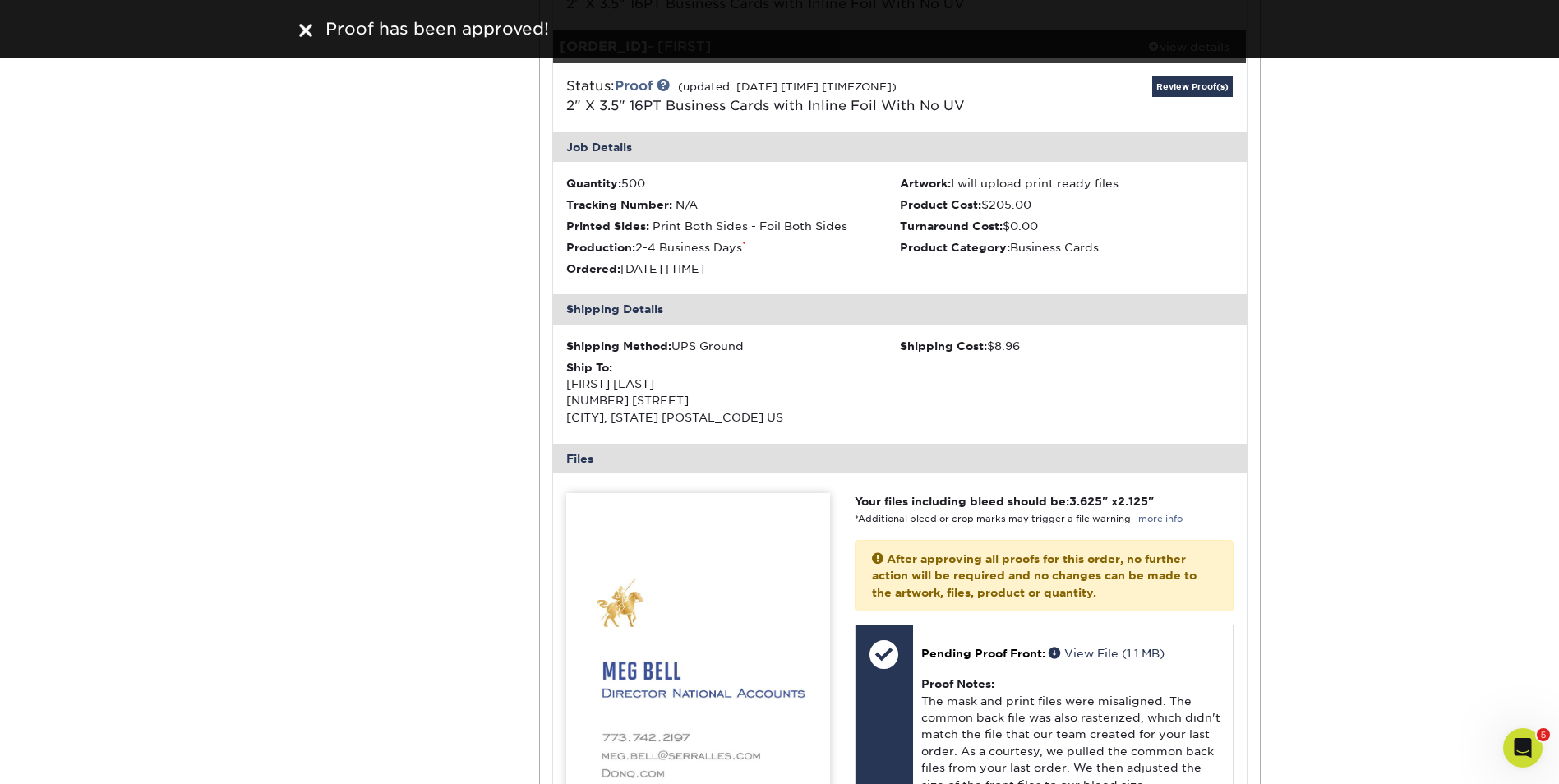 scroll, scrollTop: 247, scrollLeft: 0, axis: vertical 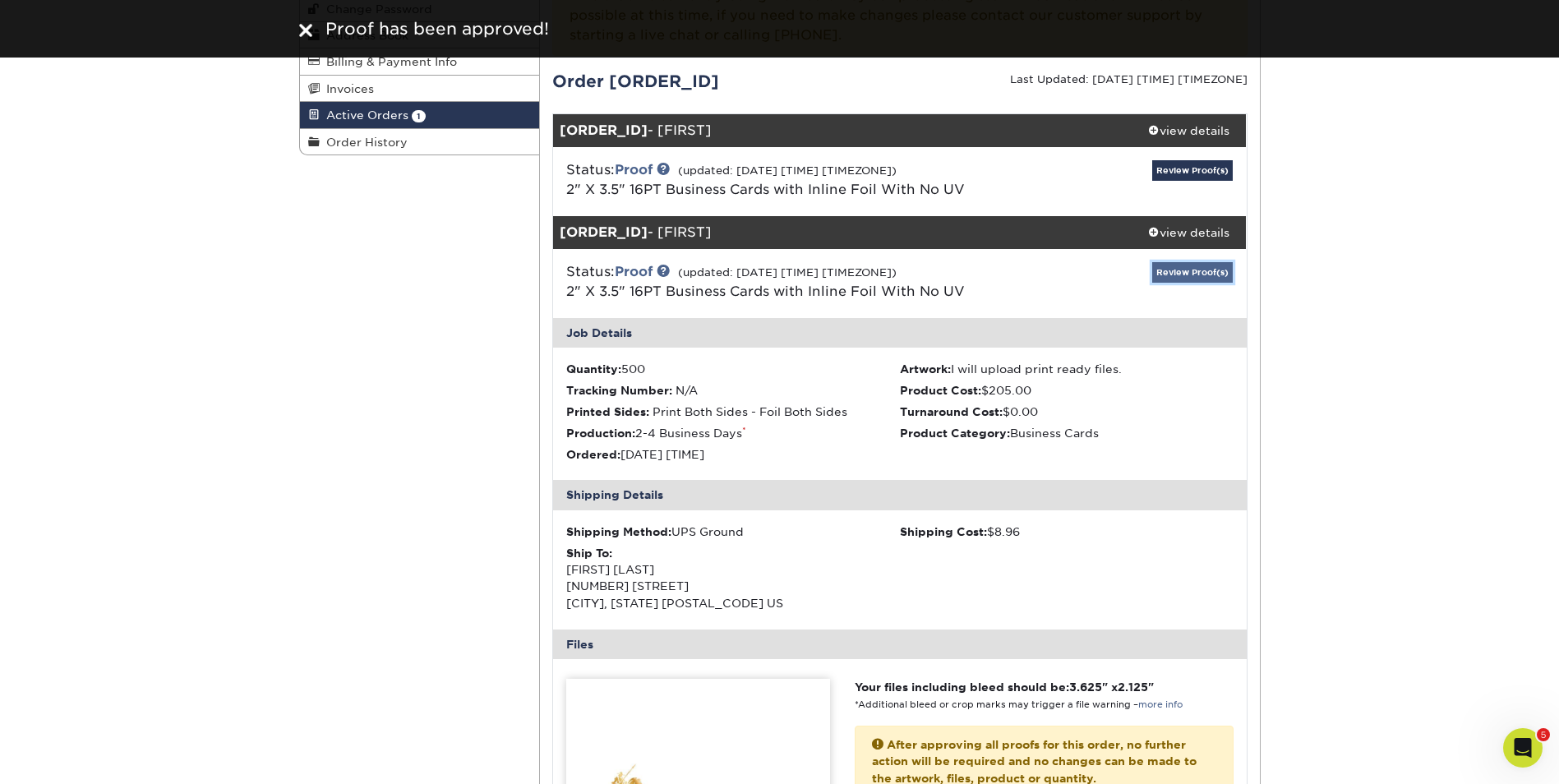 click on "Review Proof(s)" at bounding box center [1192, 272] 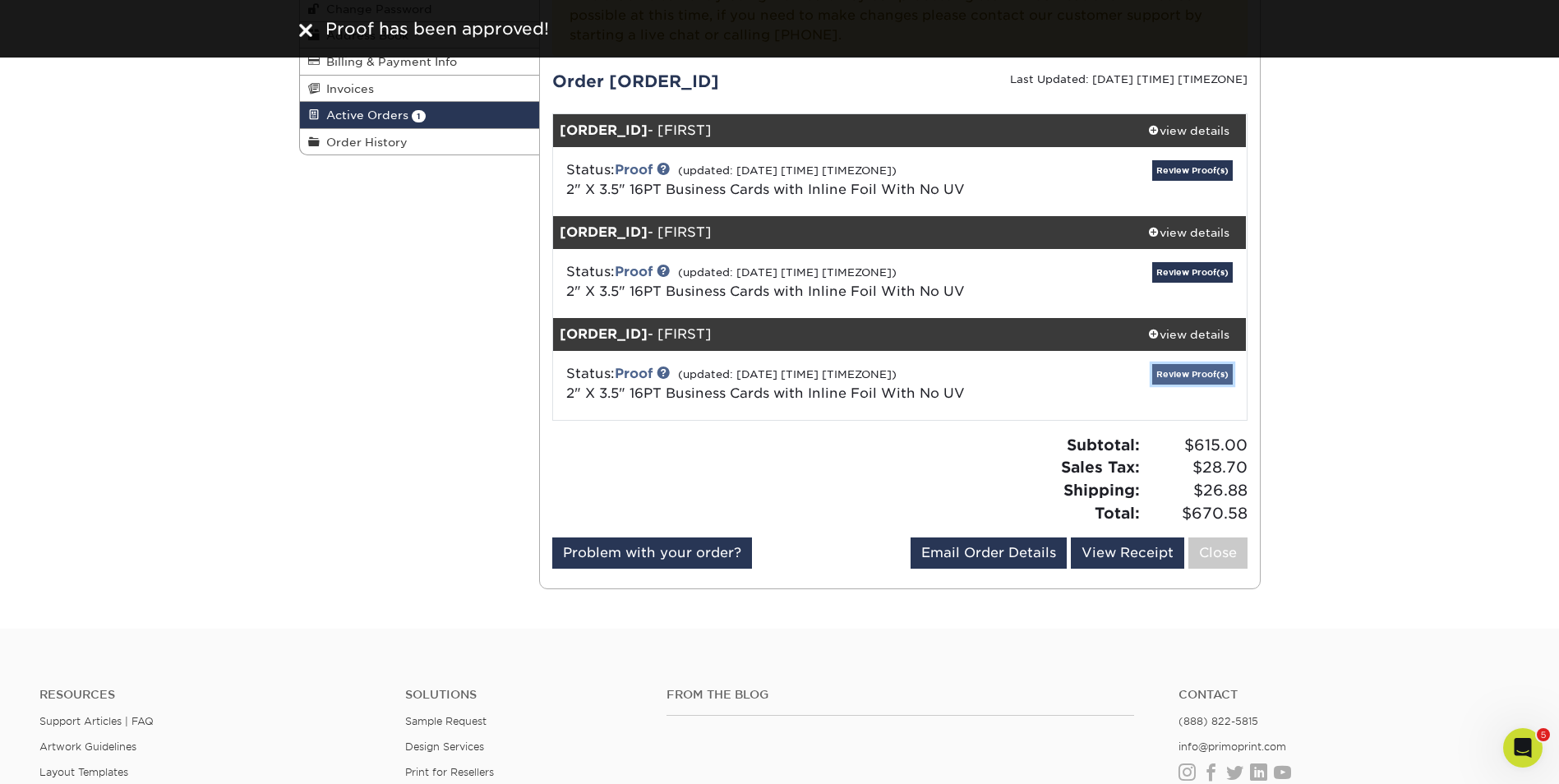 click on "Review Proof(s)" at bounding box center (1192, 374) 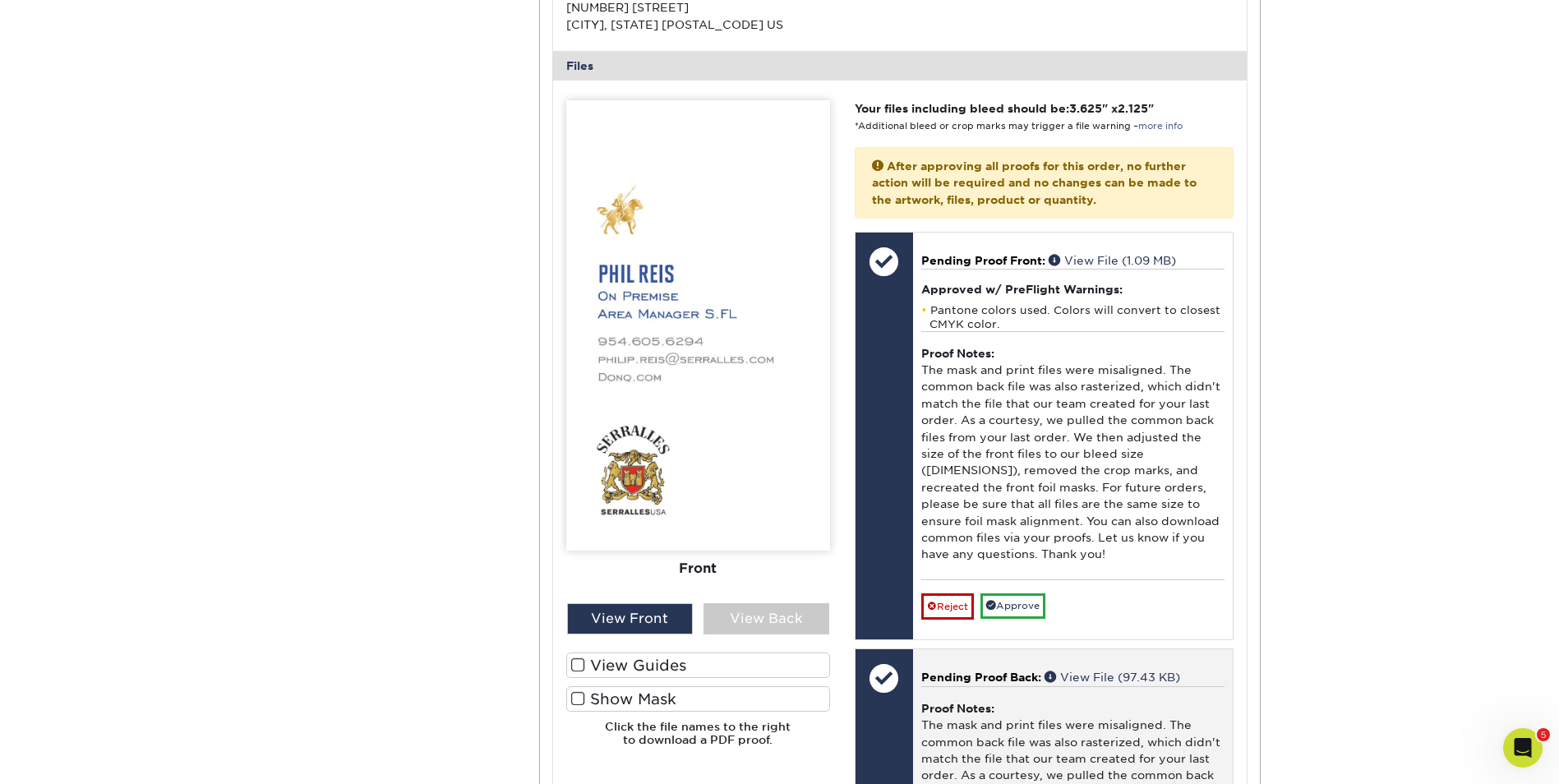 scroll, scrollTop: 986, scrollLeft: 0, axis: vertical 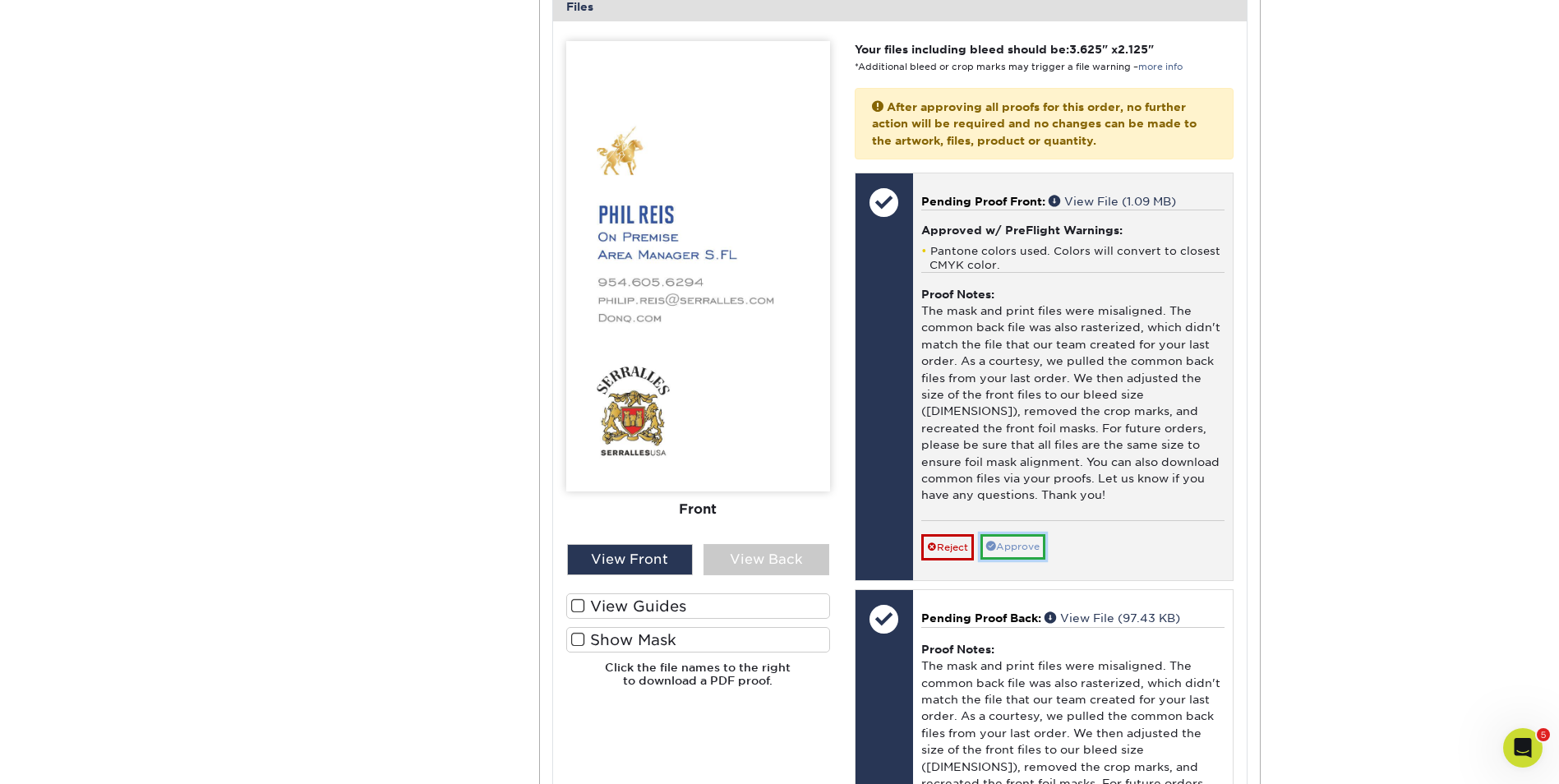 click on "Approve" at bounding box center (1012, 546) 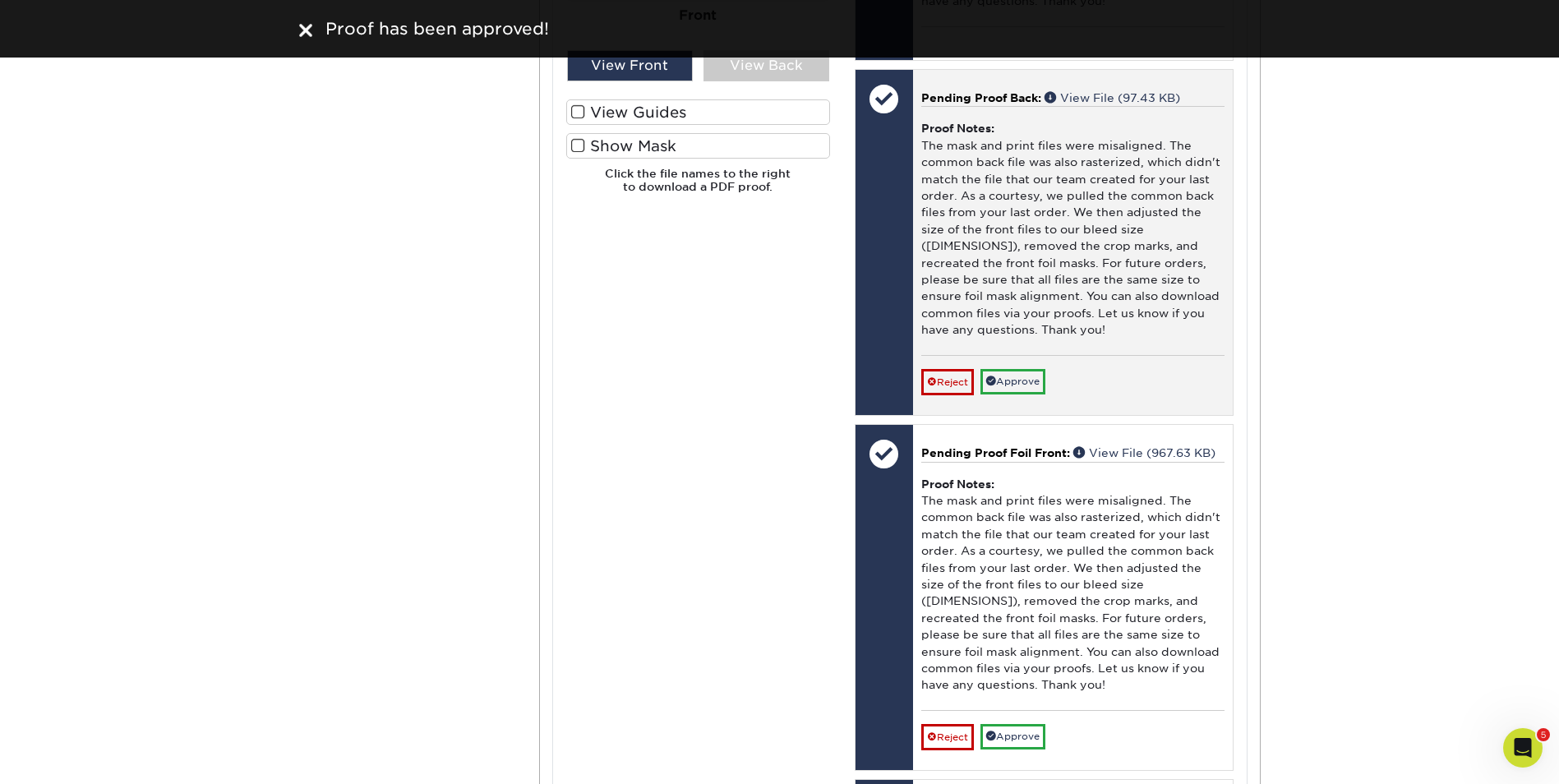 scroll, scrollTop: 1479, scrollLeft: 0, axis: vertical 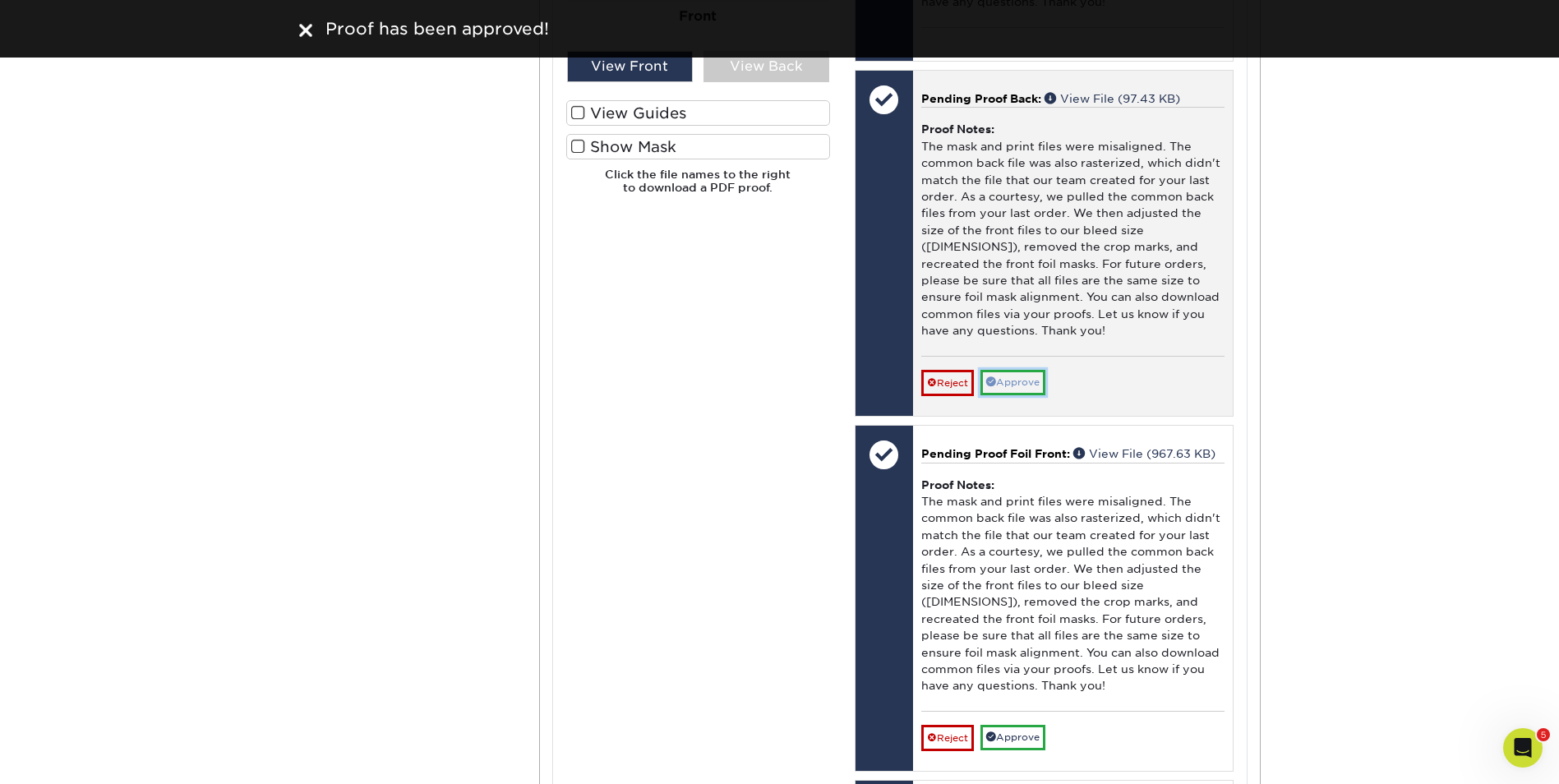 click on "Approve" at bounding box center [1012, 382] 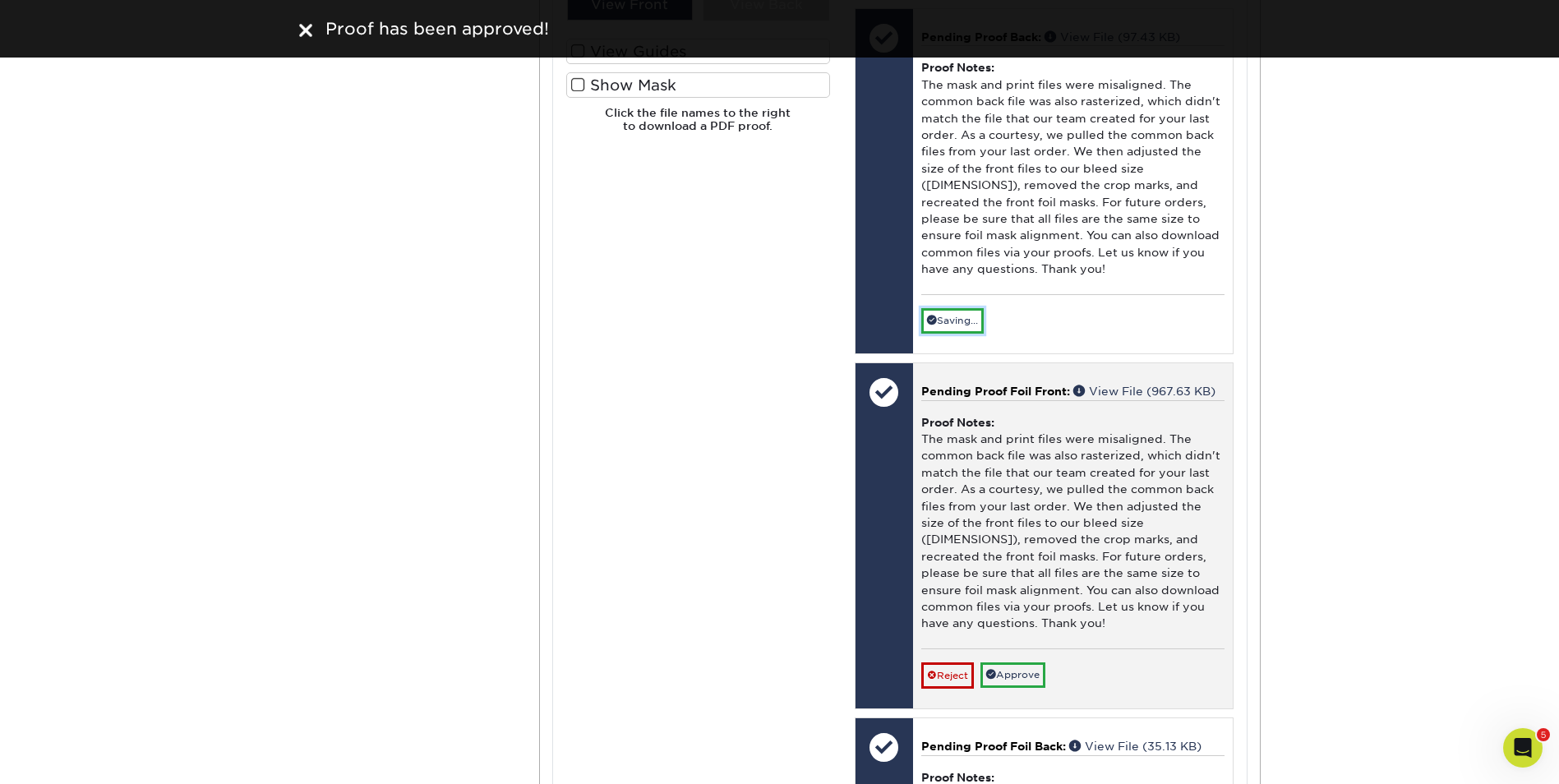 scroll, scrollTop: 1644, scrollLeft: 0, axis: vertical 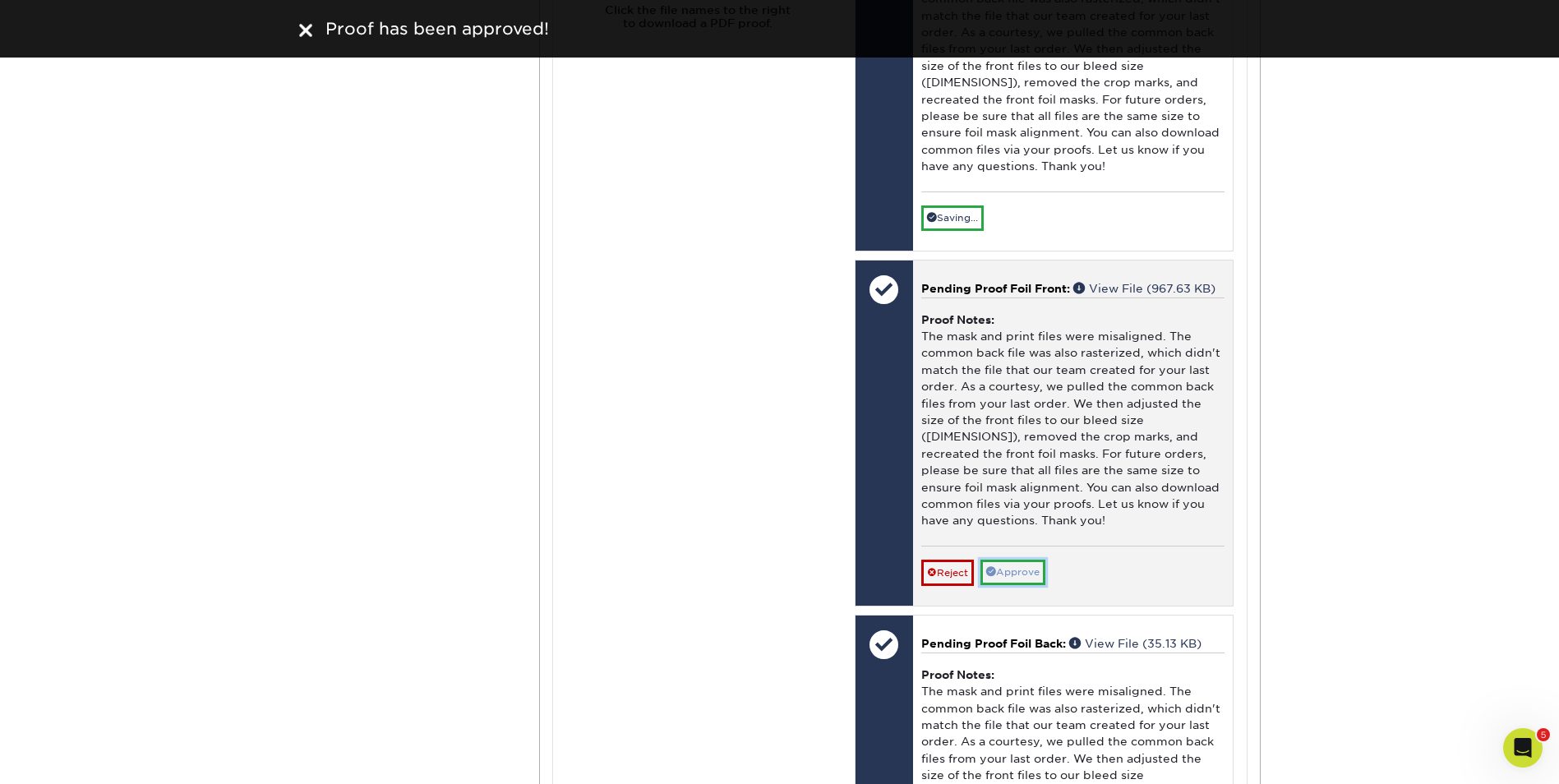 click on "Approve" at bounding box center (1012, 572) 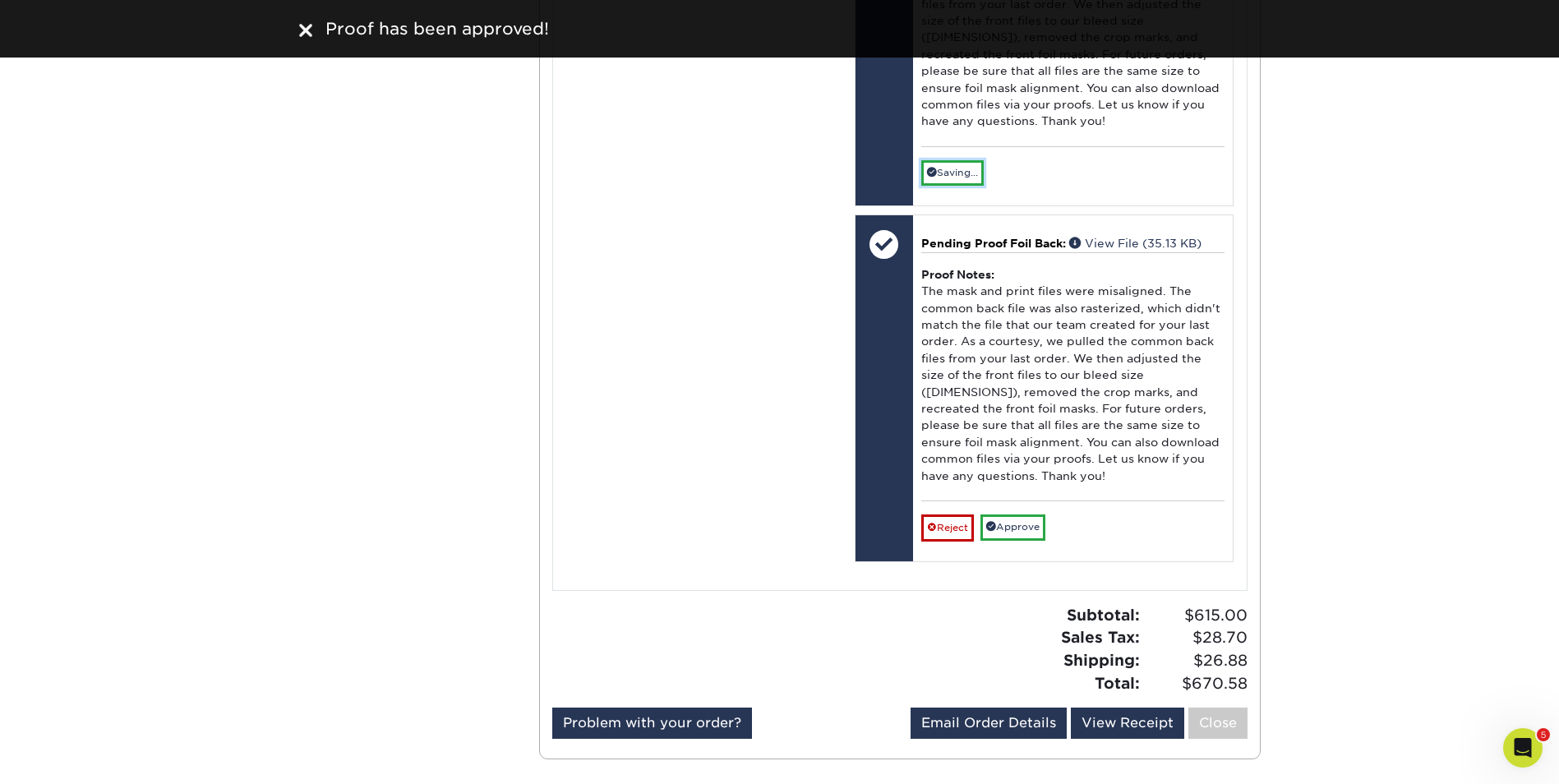 scroll, scrollTop: 2055, scrollLeft: 0, axis: vertical 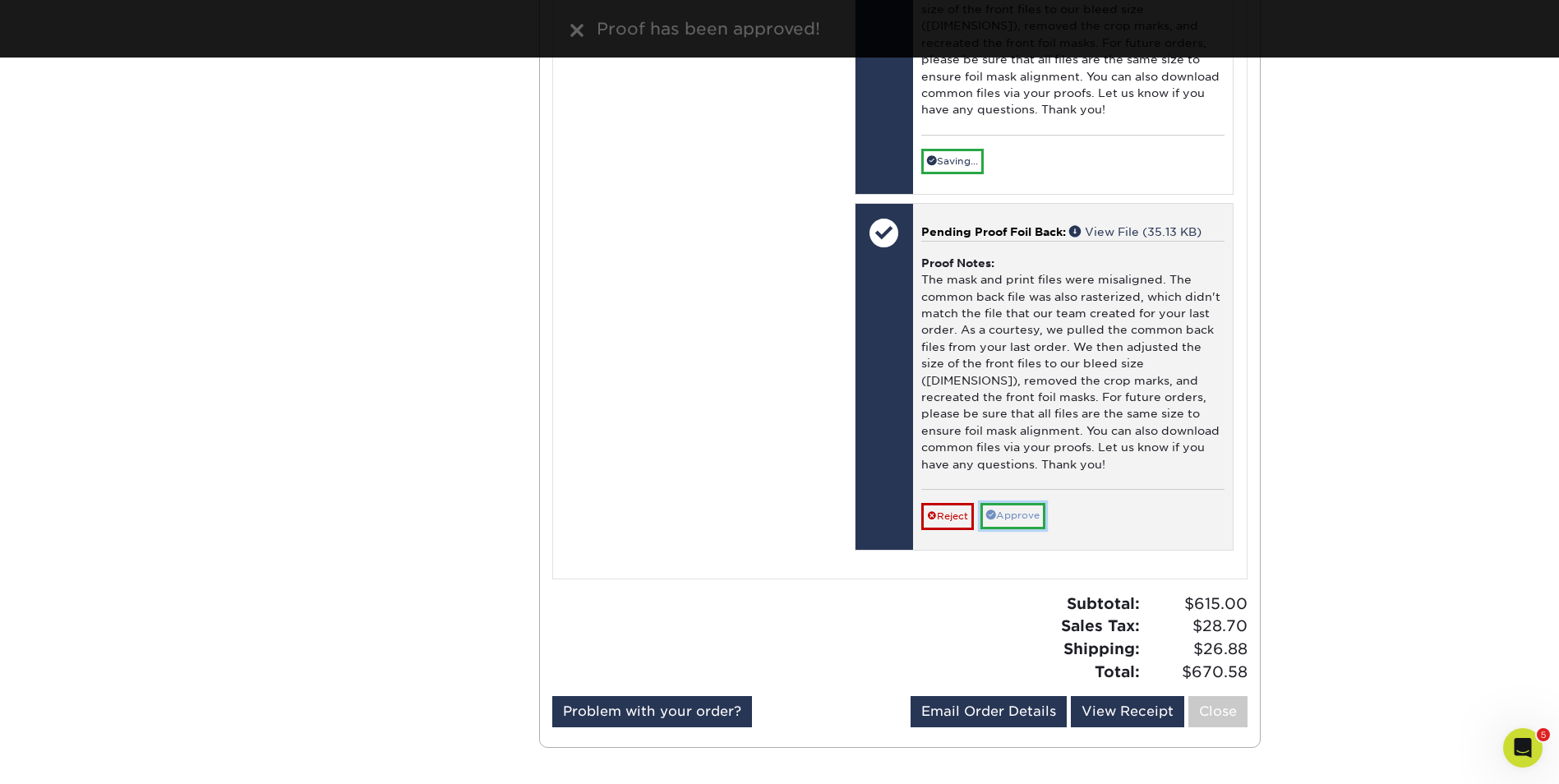 click on "Approve" at bounding box center (1012, 515) 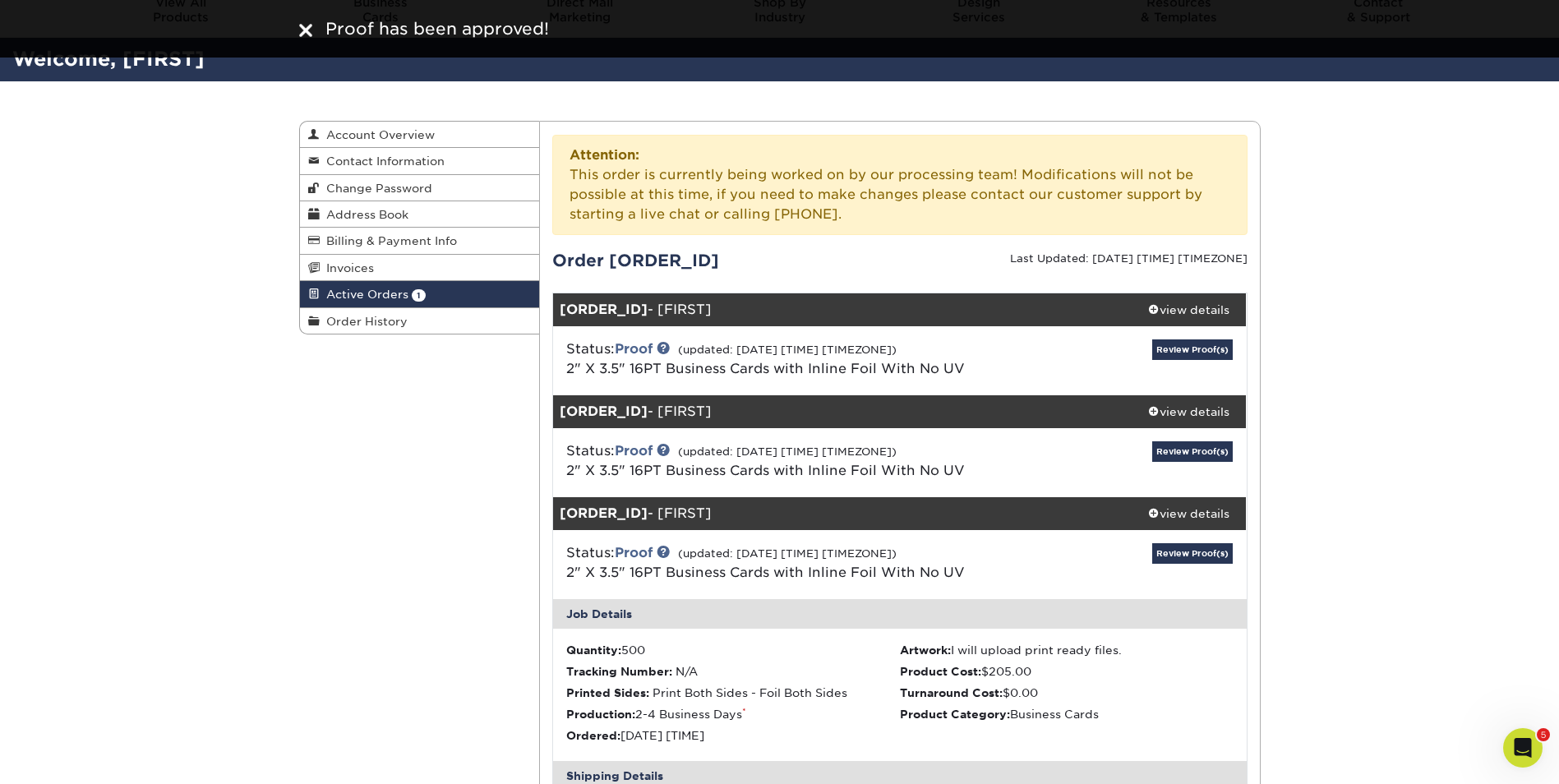 scroll, scrollTop: 0, scrollLeft: 0, axis: both 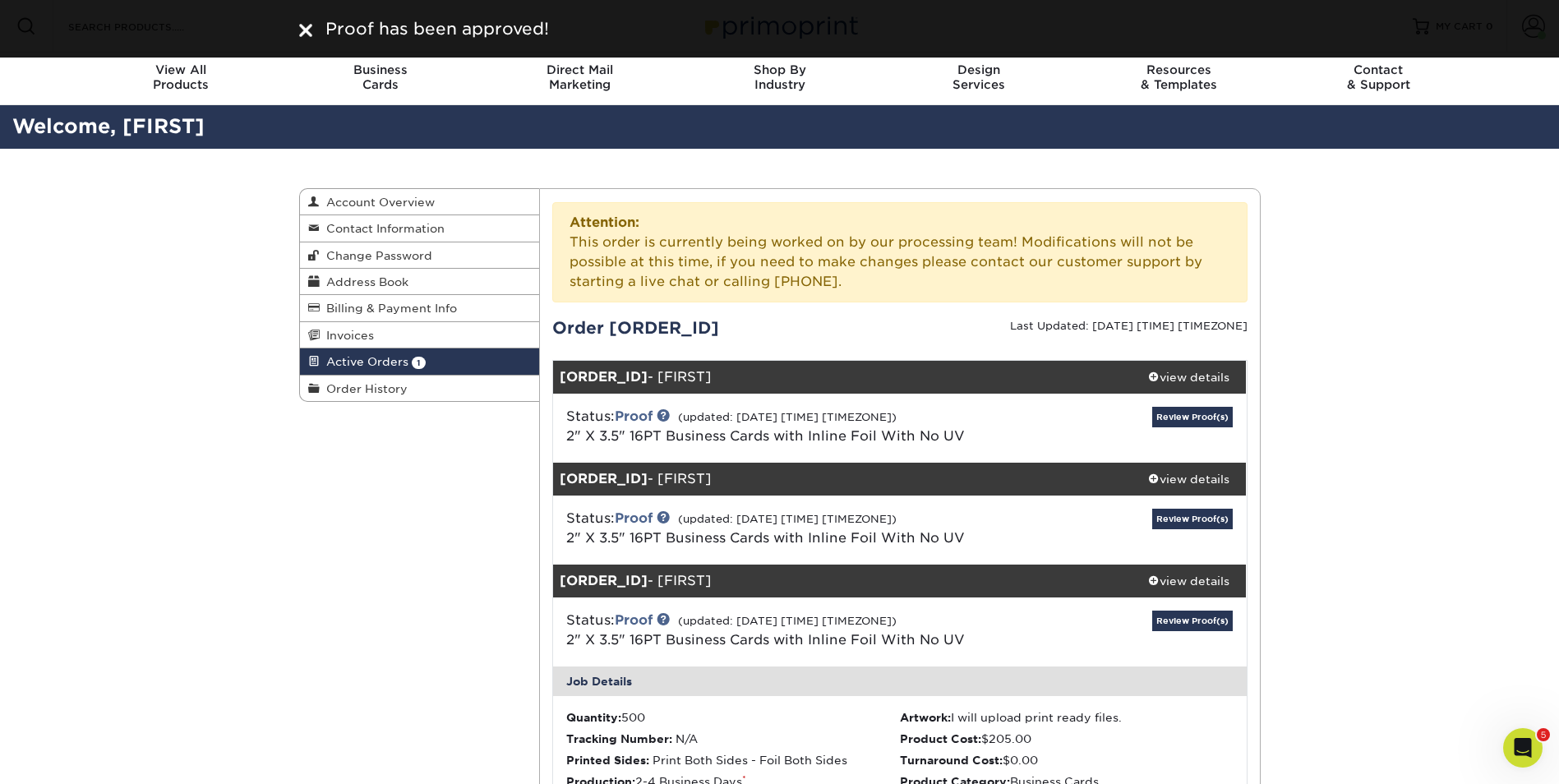 click on "Review Proof(s)" at bounding box center [1130, 428] 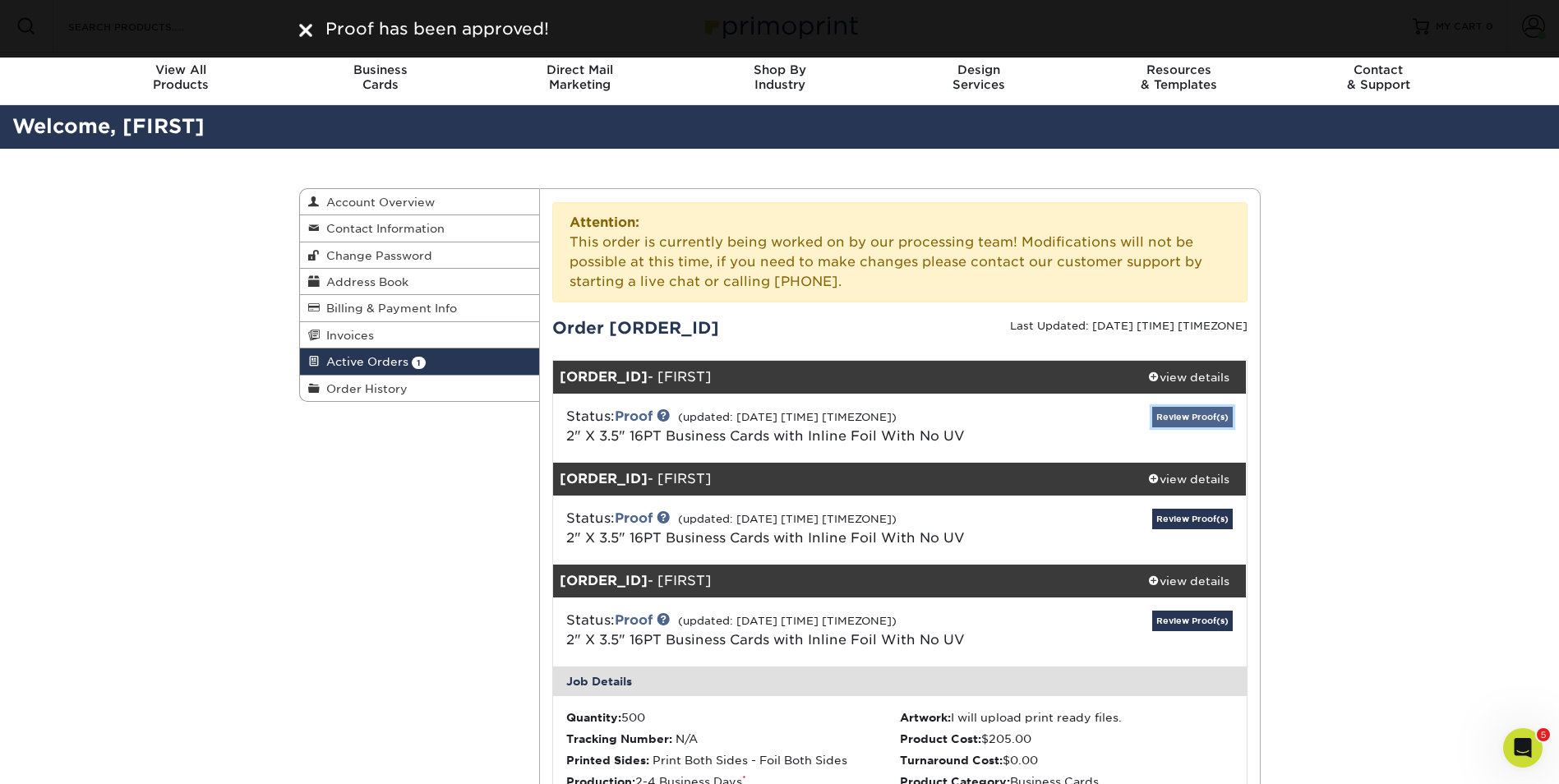 click on "Review Proof(s)" at bounding box center (1192, 417) 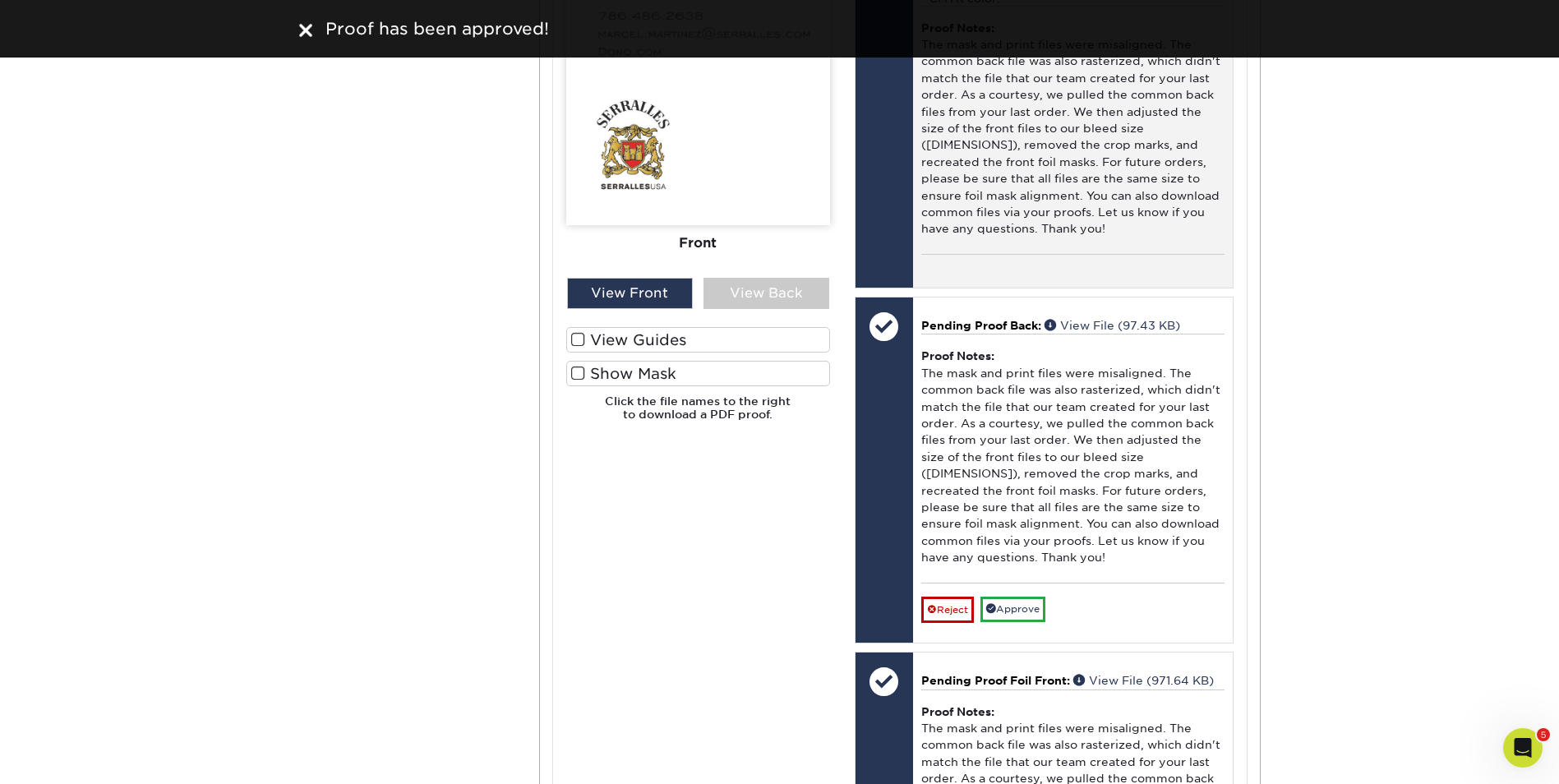 scroll, scrollTop: 1068, scrollLeft: 0, axis: vertical 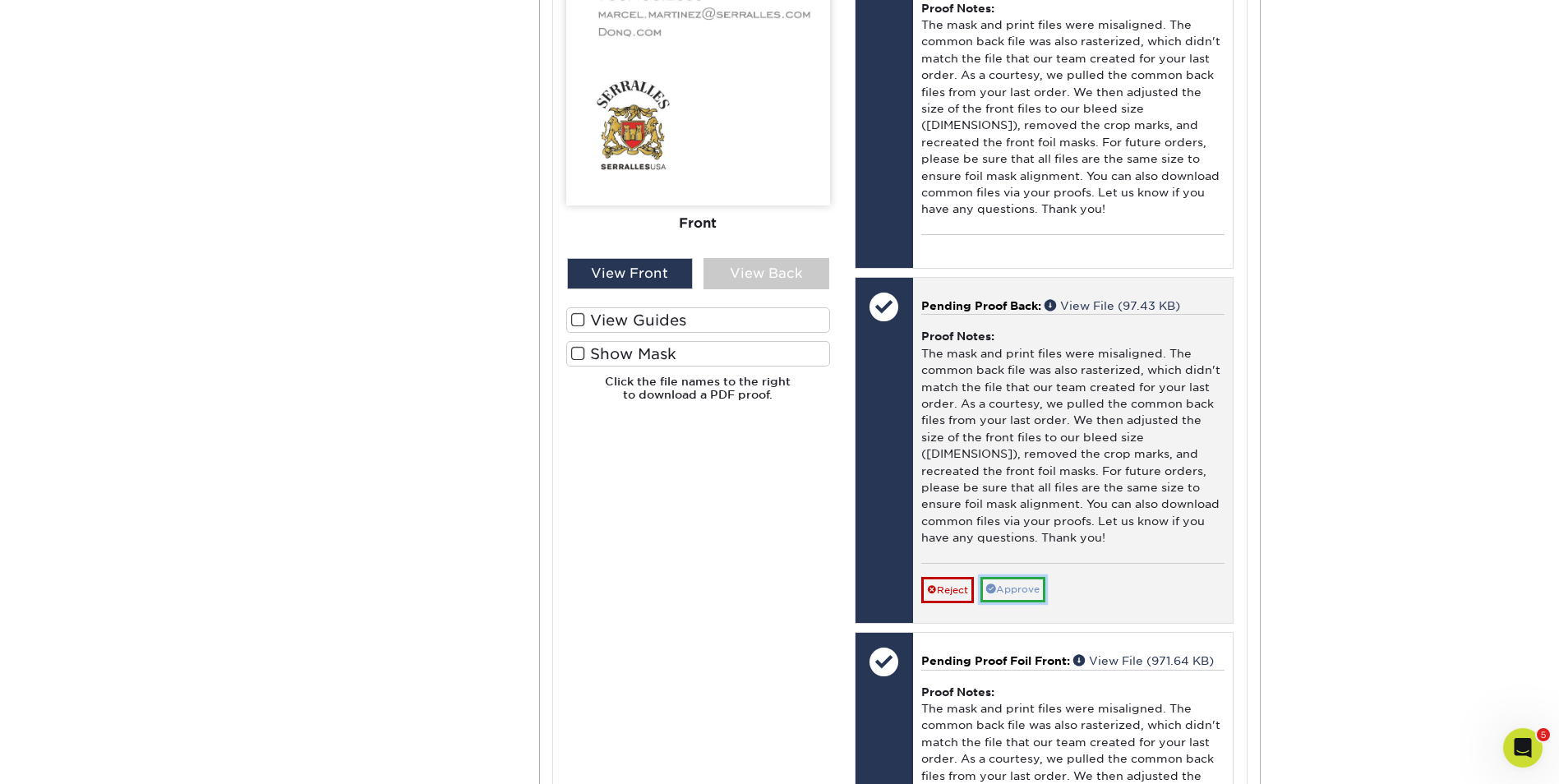 click on "Approve" at bounding box center (1012, 589) 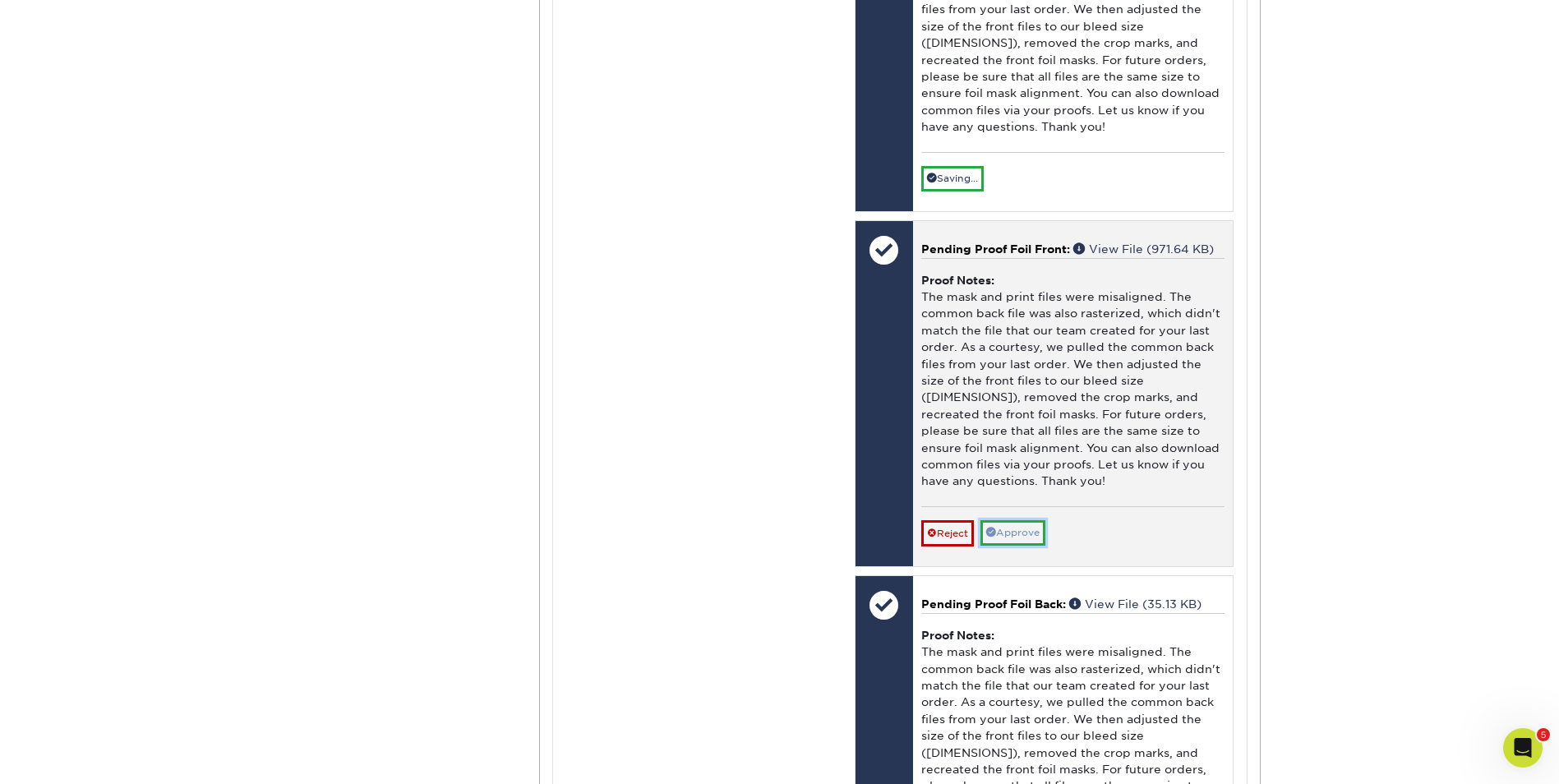 click on "Approve" at bounding box center (1012, 533) 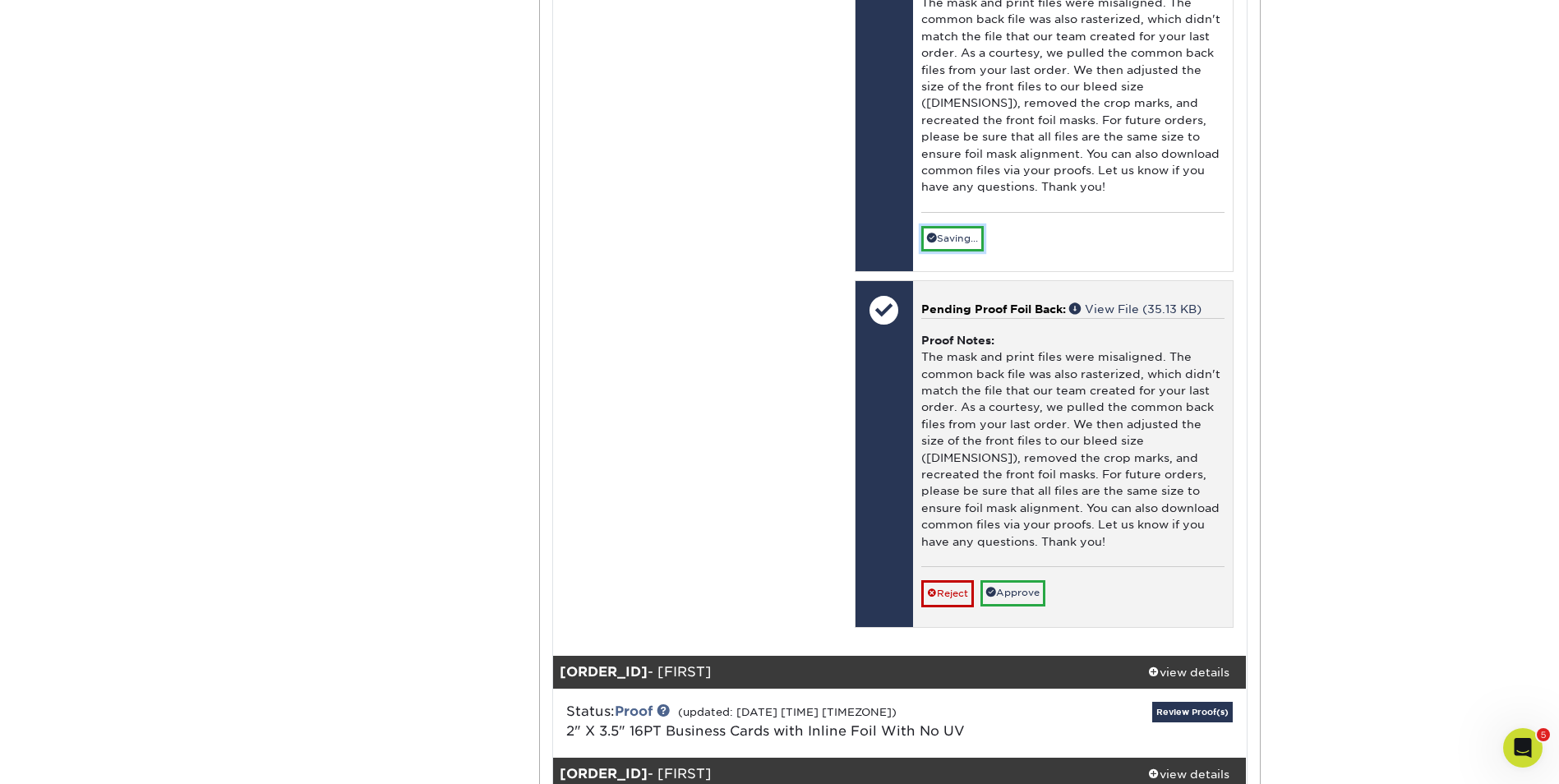 scroll, scrollTop: 1808, scrollLeft: 0, axis: vertical 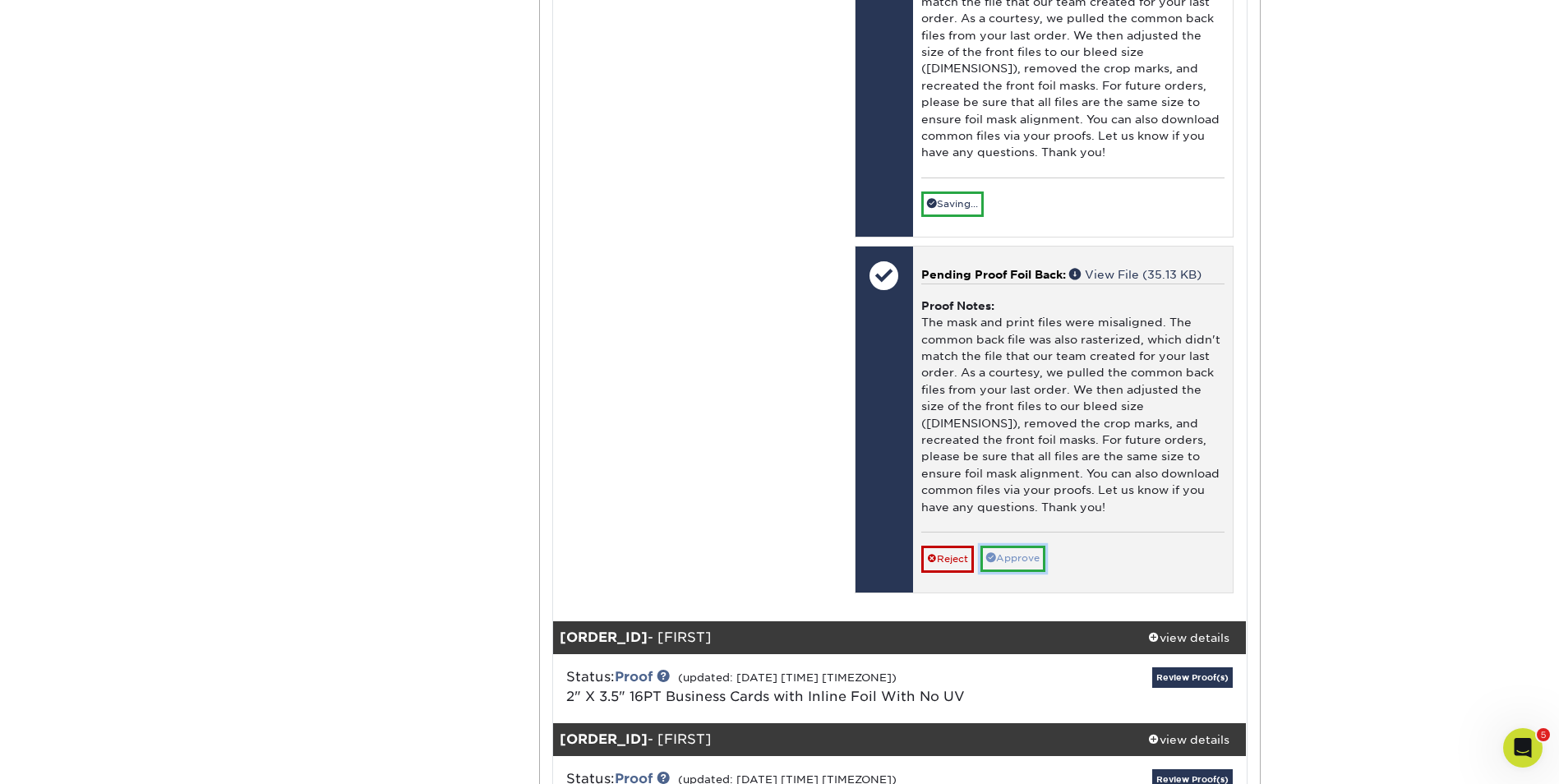click on "Approve" at bounding box center (1012, 558) 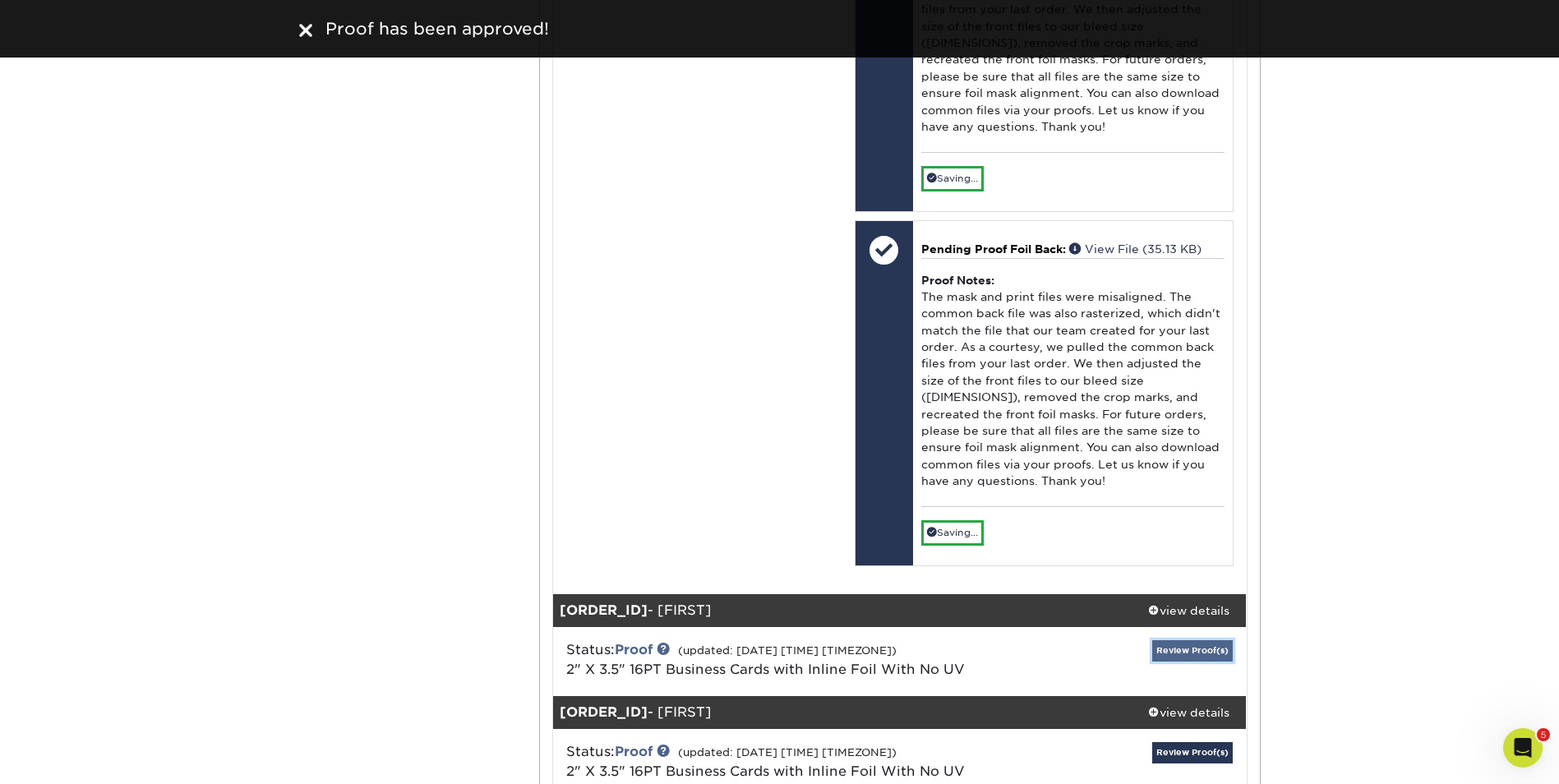 click on "Review Proof(s)" at bounding box center [1192, 650] 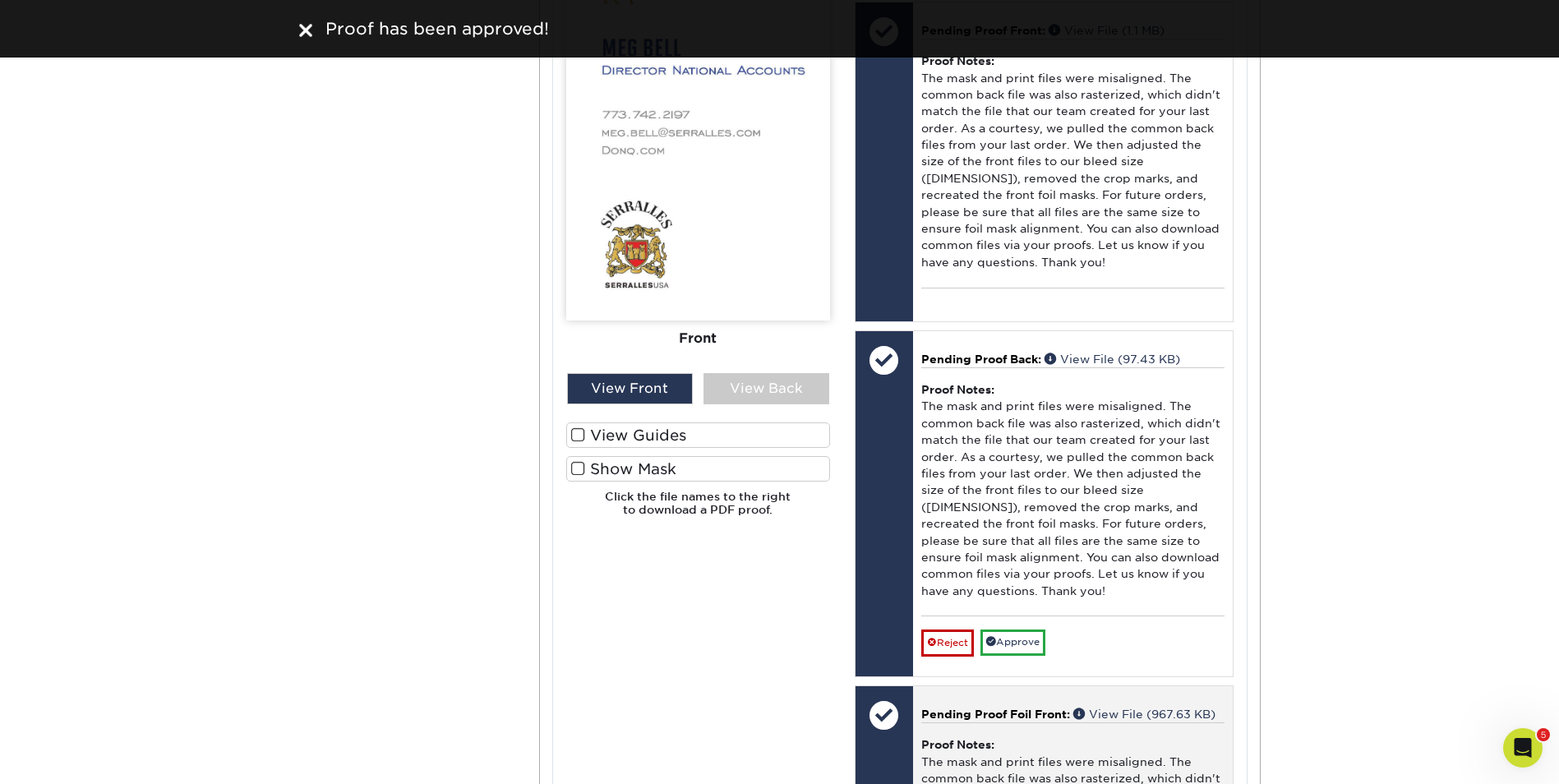 scroll, scrollTop: 2933, scrollLeft: 0, axis: vertical 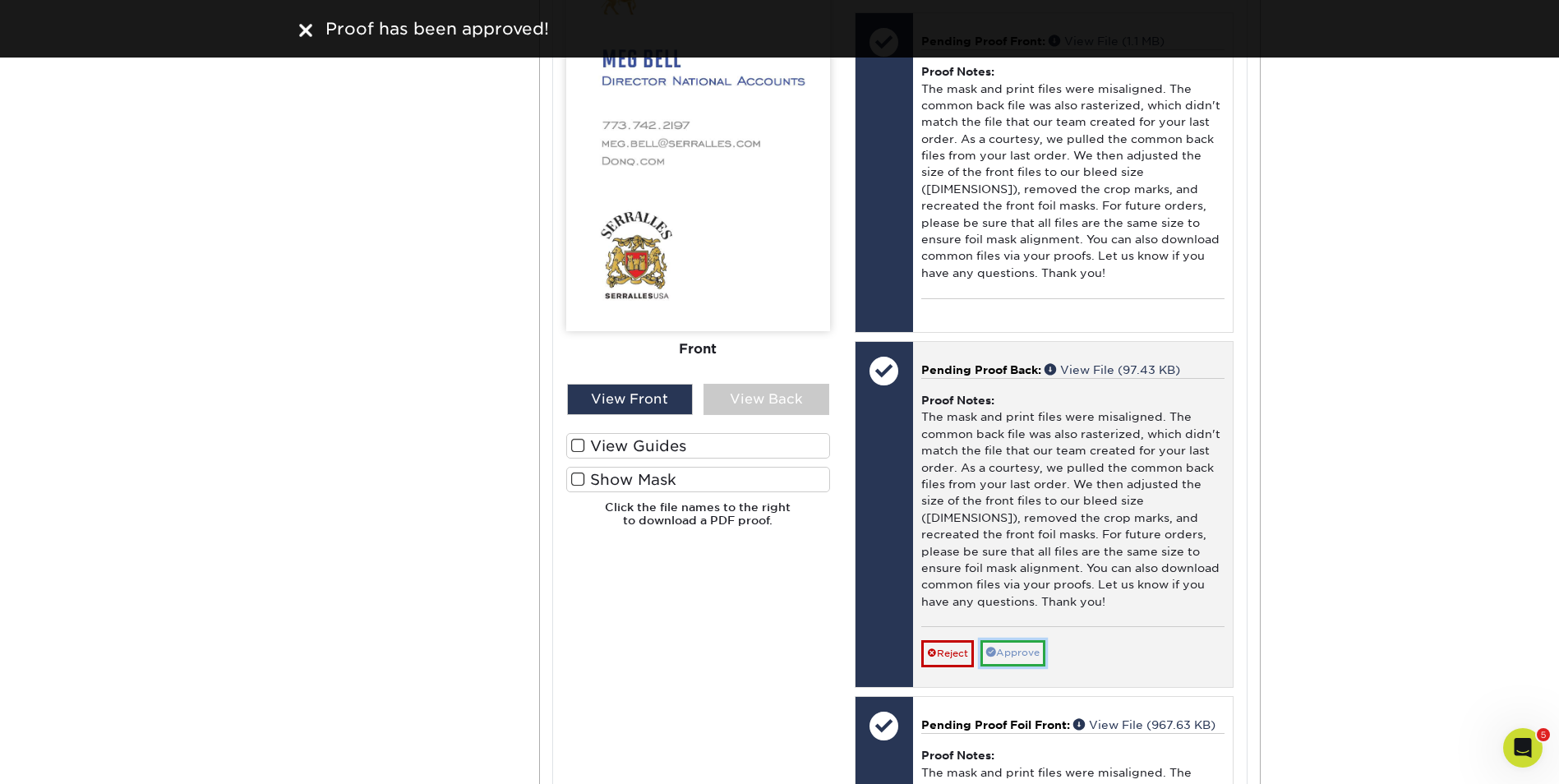 click on "Approve" at bounding box center (1012, 653) 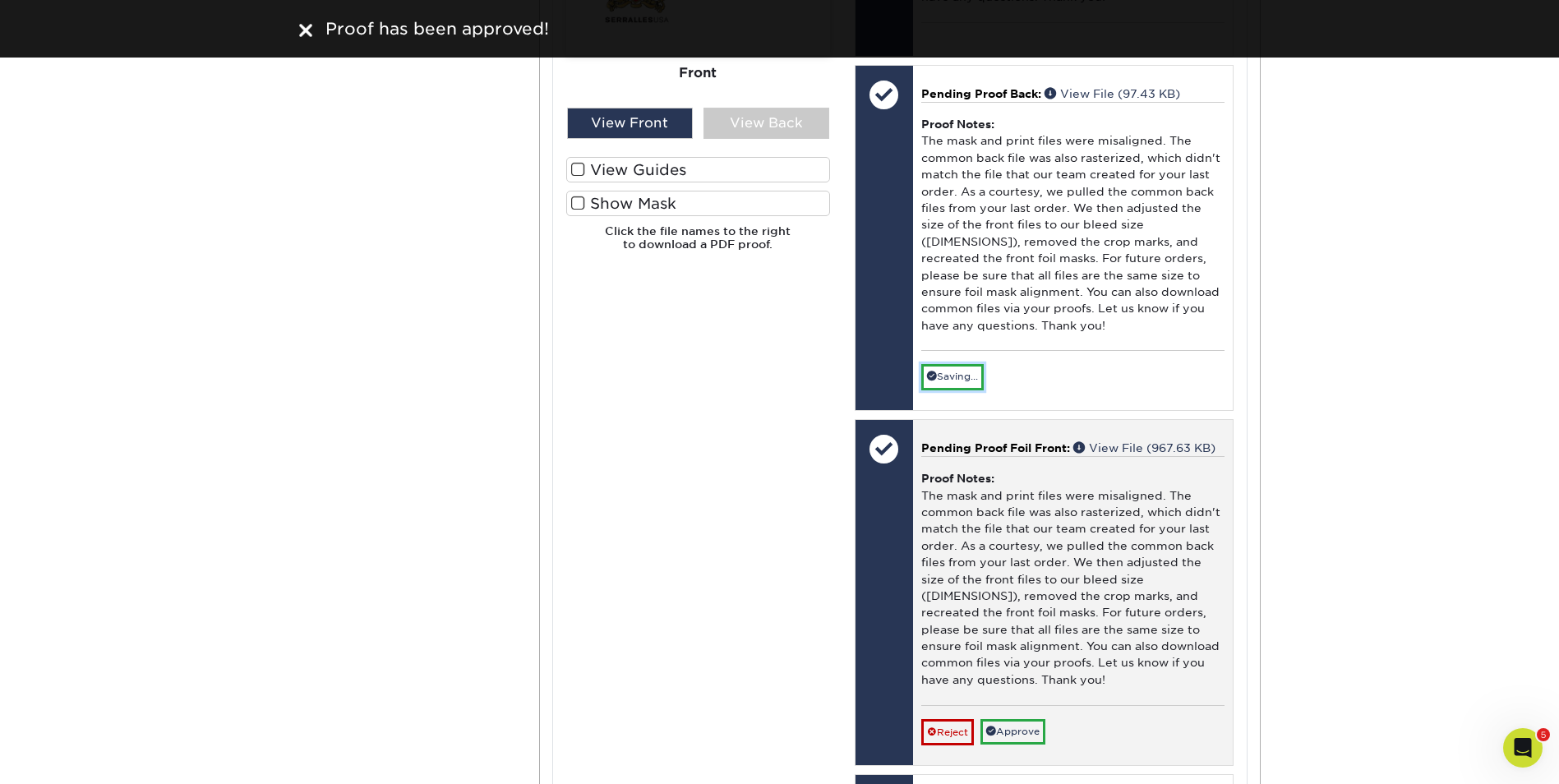 scroll, scrollTop: 3262, scrollLeft: 0, axis: vertical 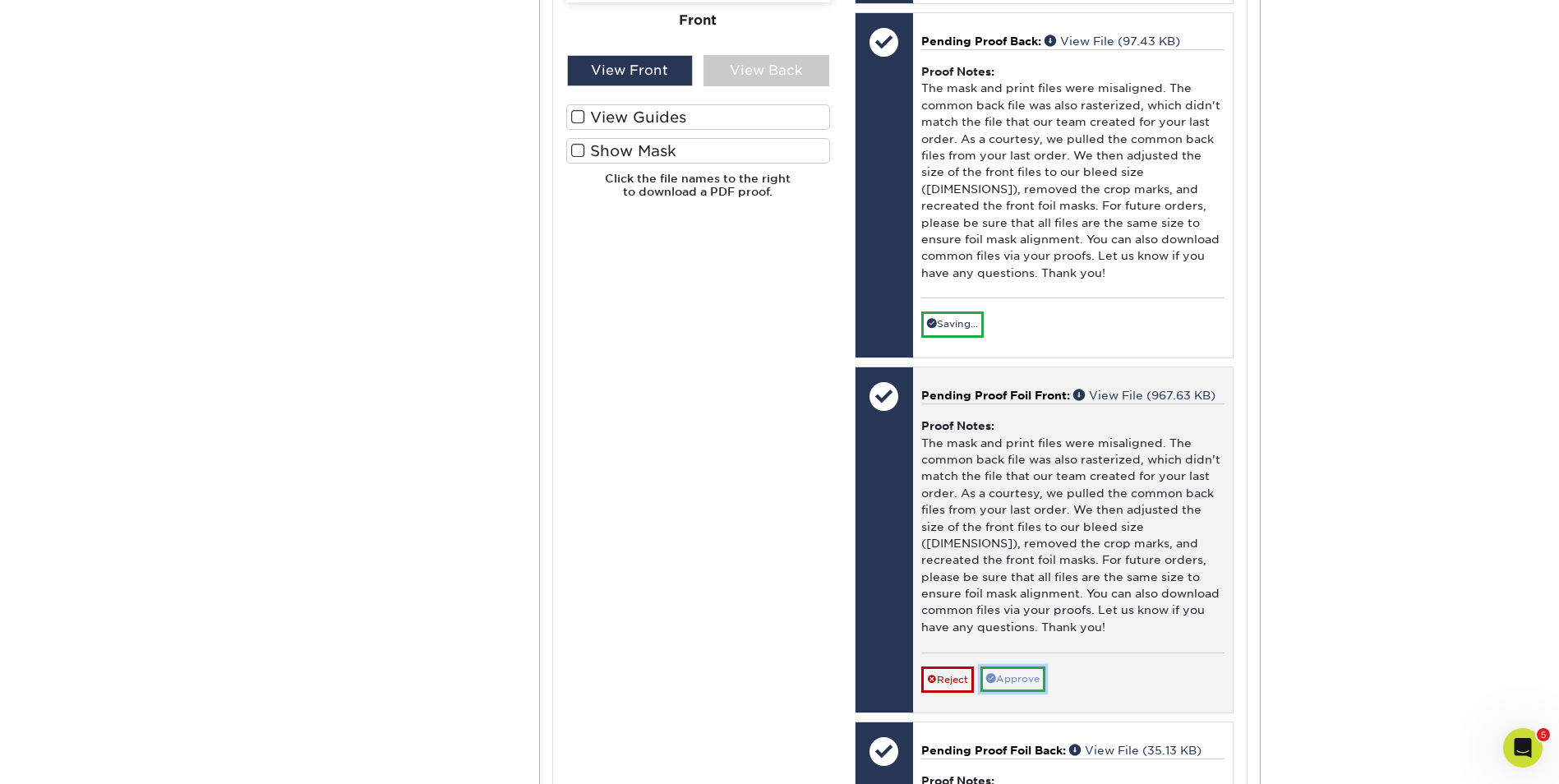 click on "Approve" at bounding box center (1012, 679) 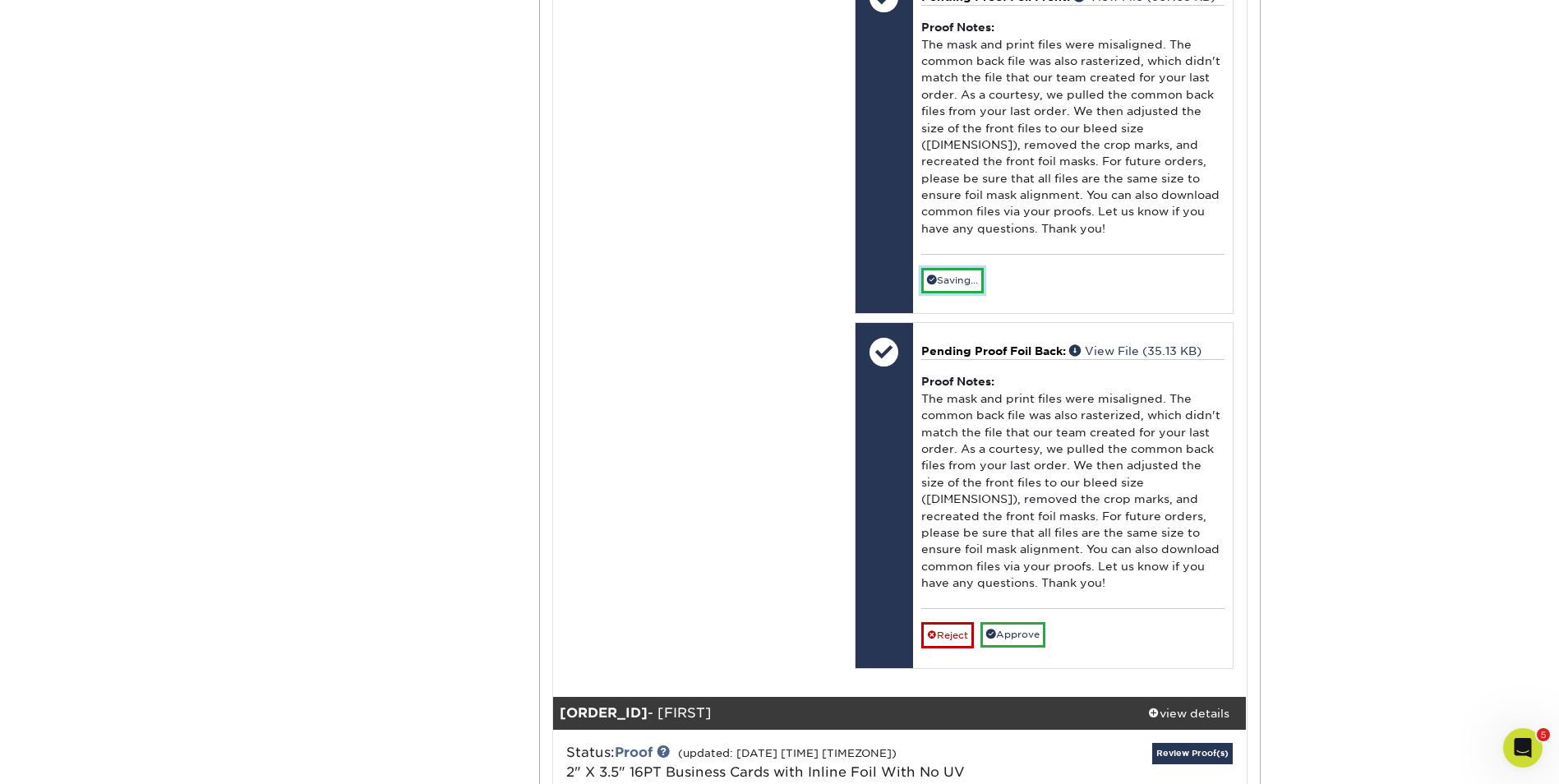 scroll, scrollTop: 3673, scrollLeft: 0, axis: vertical 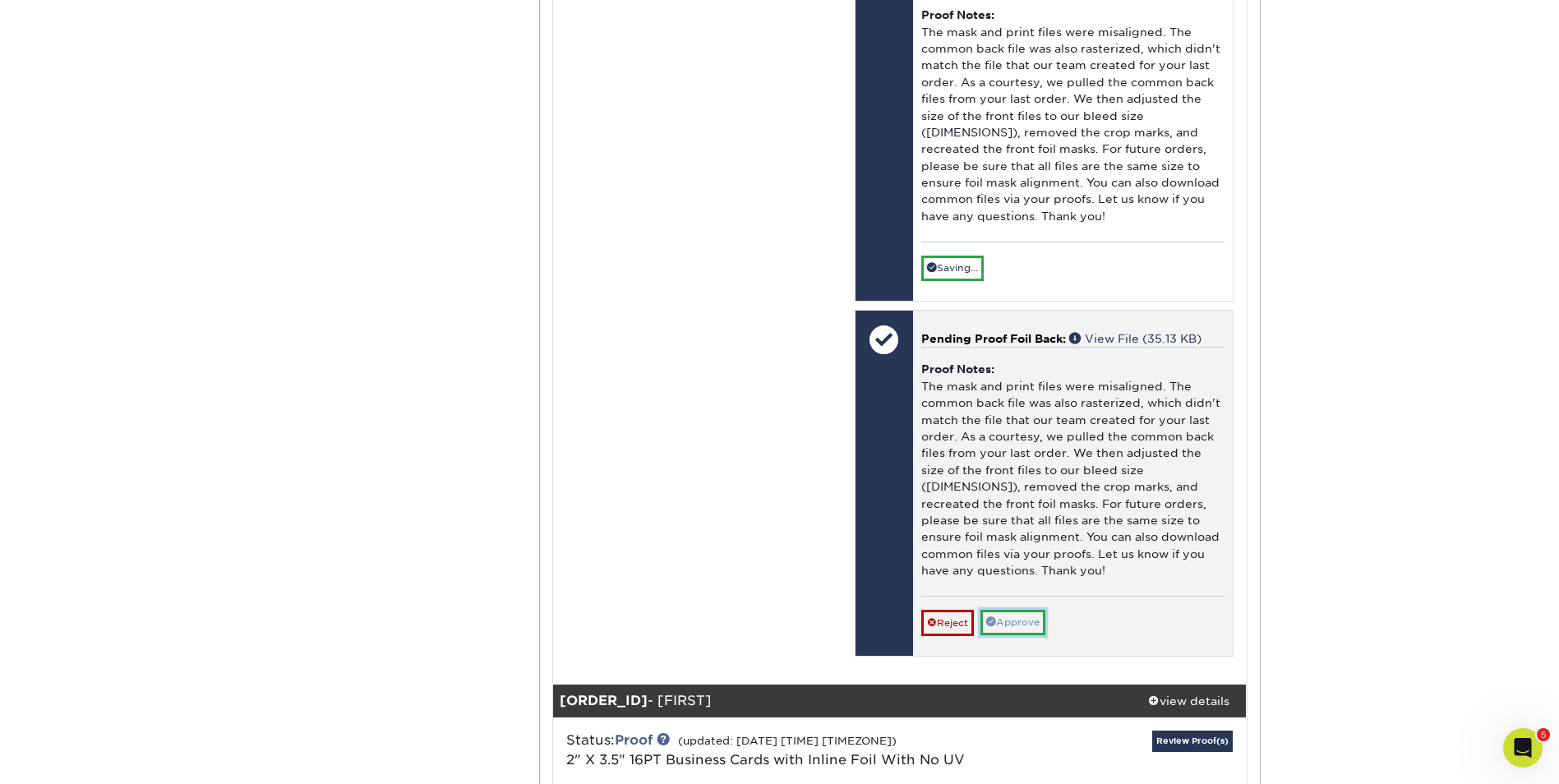 click on "Approve" at bounding box center (1012, 622) 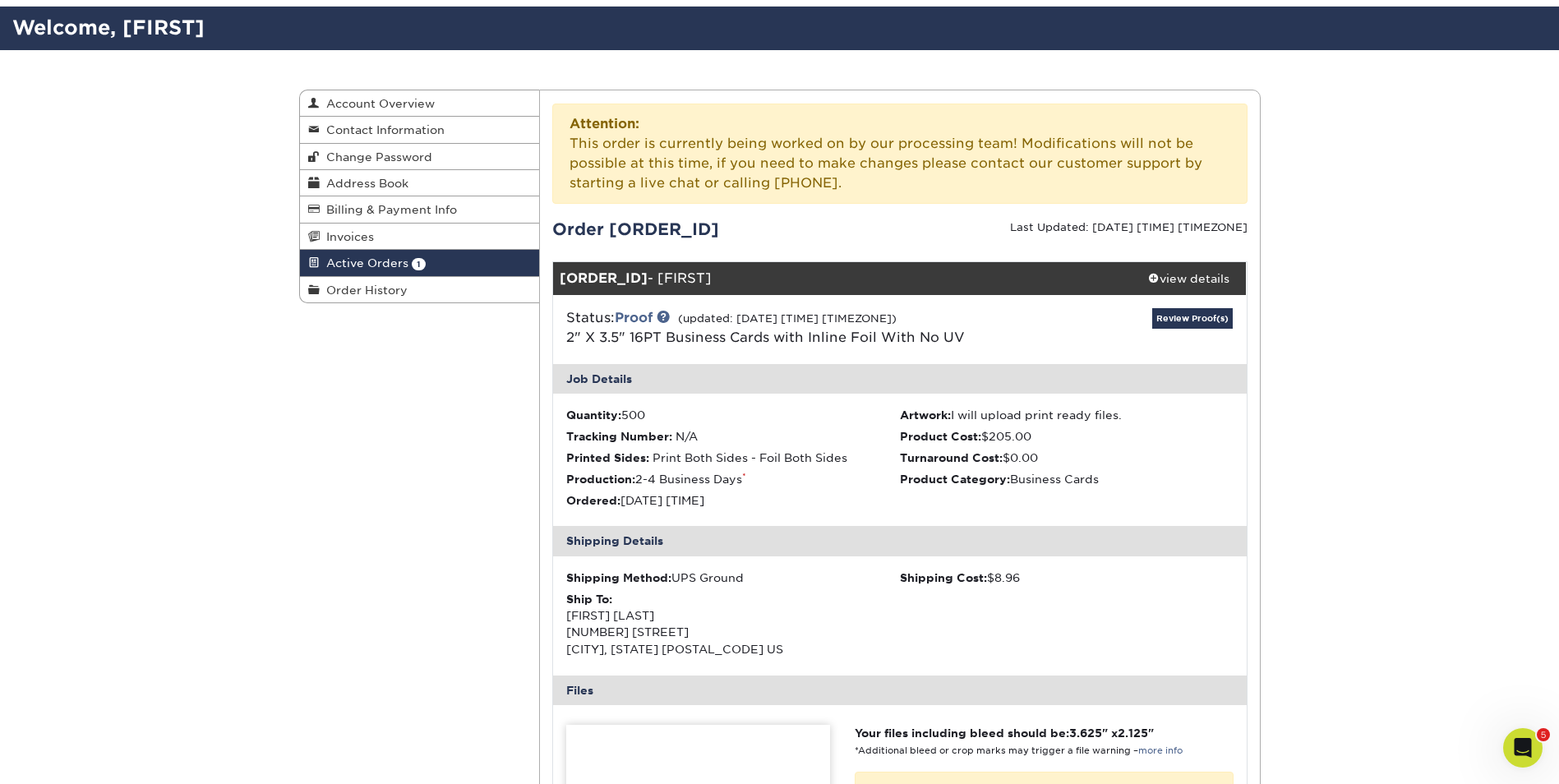 scroll, scrollTop: 0, scrollLeft: 0, axis: both 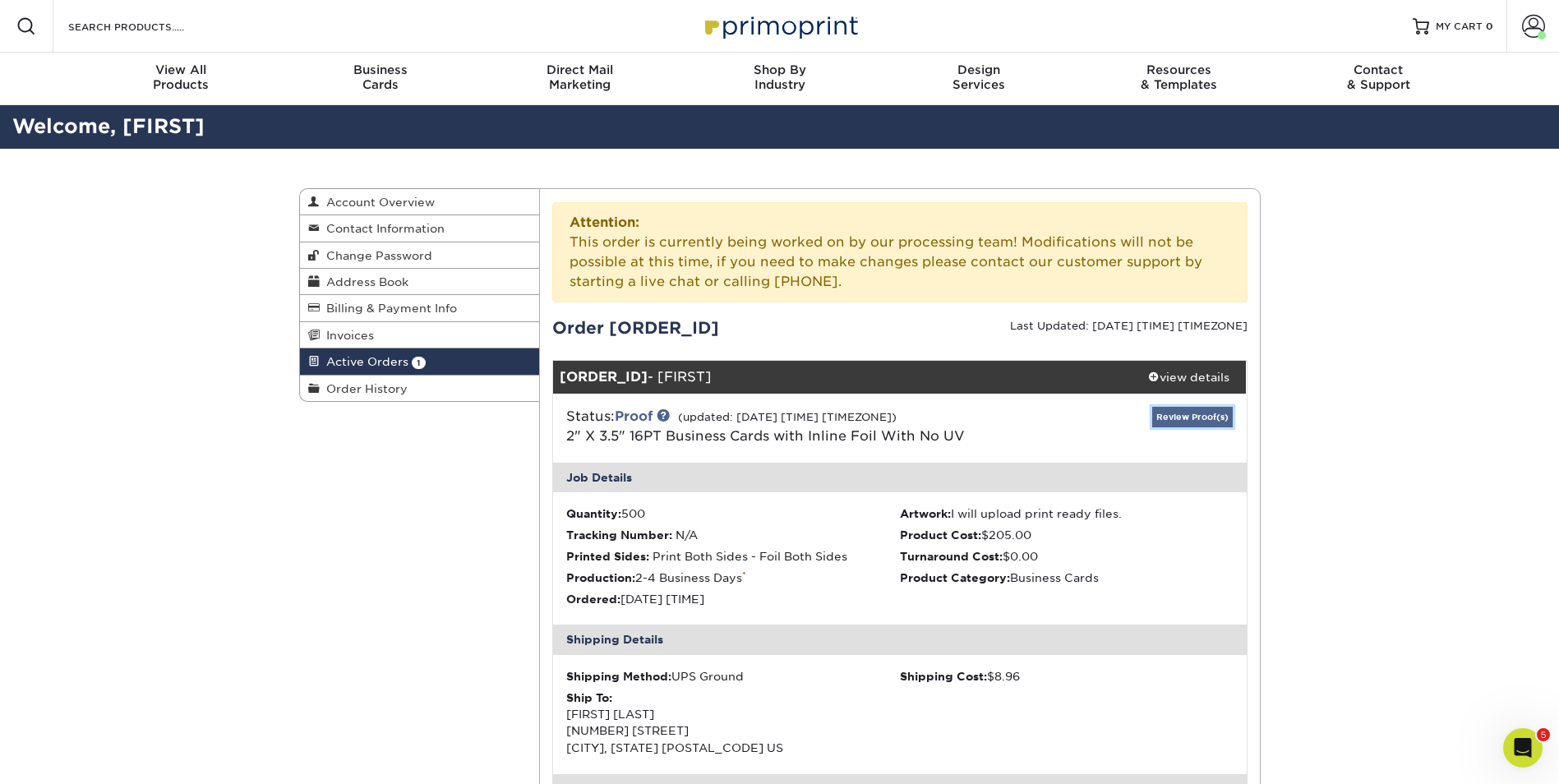 click on "Review Proof(s)" at bounding box center [1192, 417] 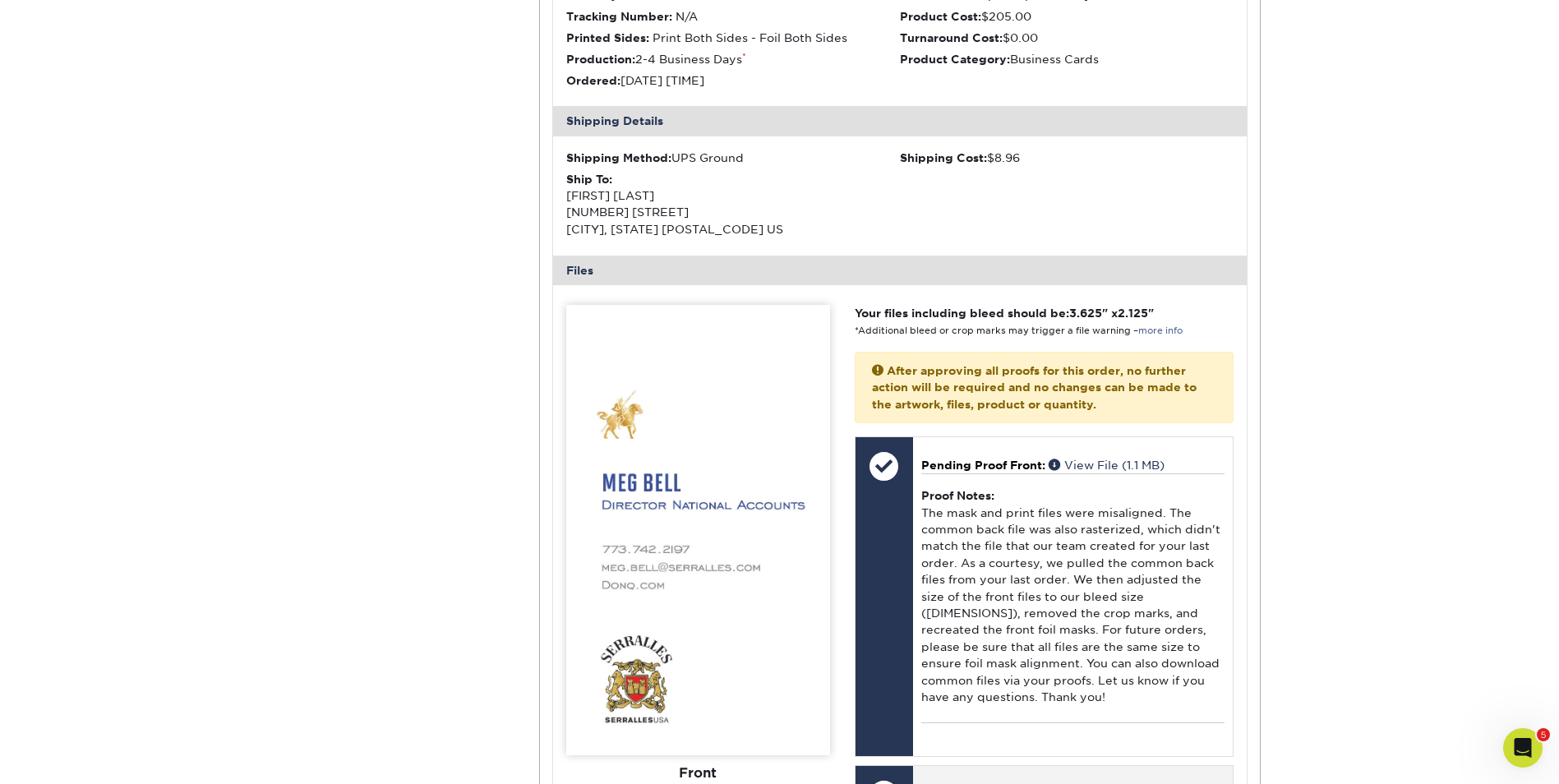 scroll, scrollTop: 411, scrollLeft: 0, axis: vertical 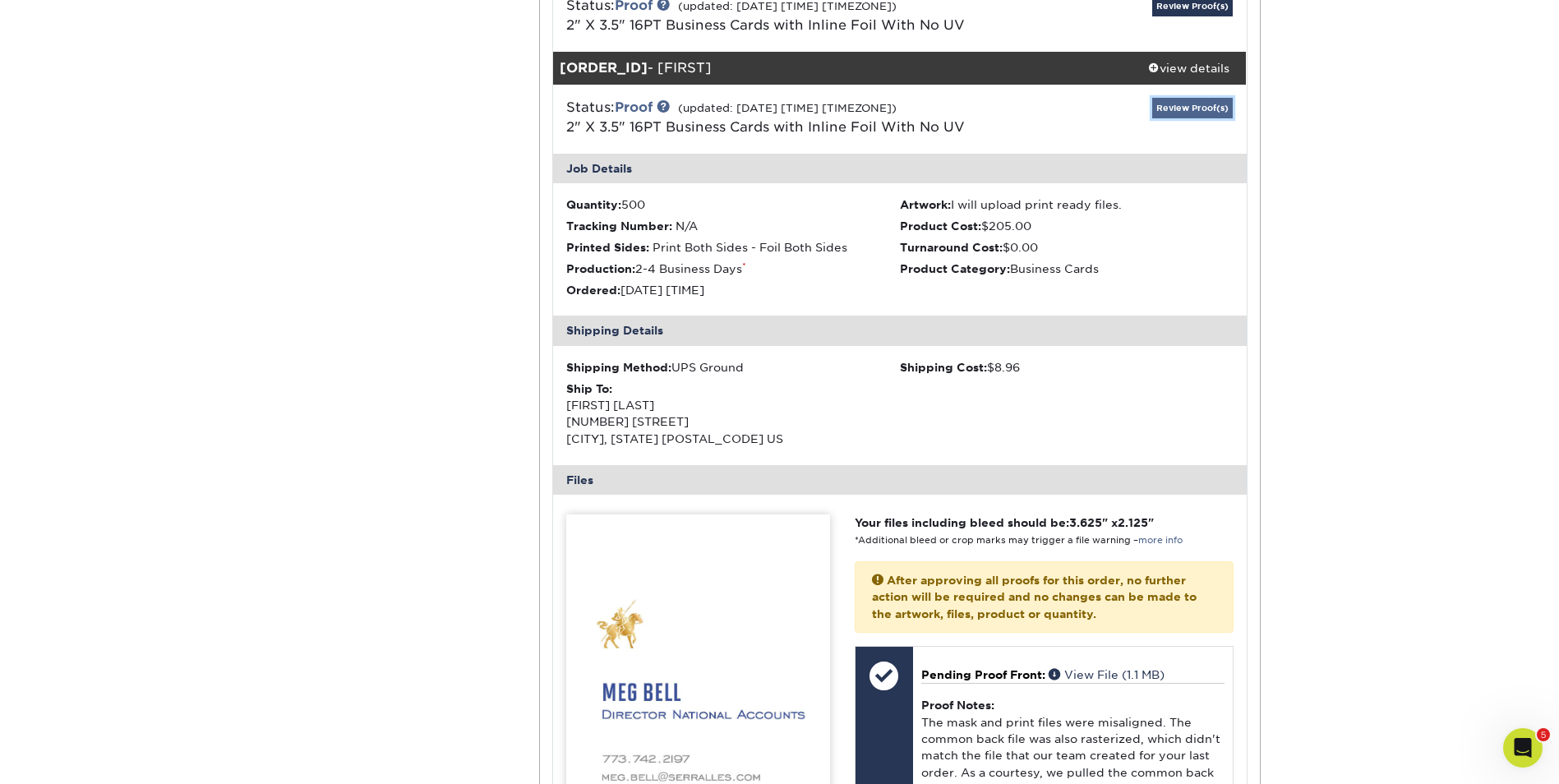 click on "Review Proof(s)" at bounding box center [1192, 108] 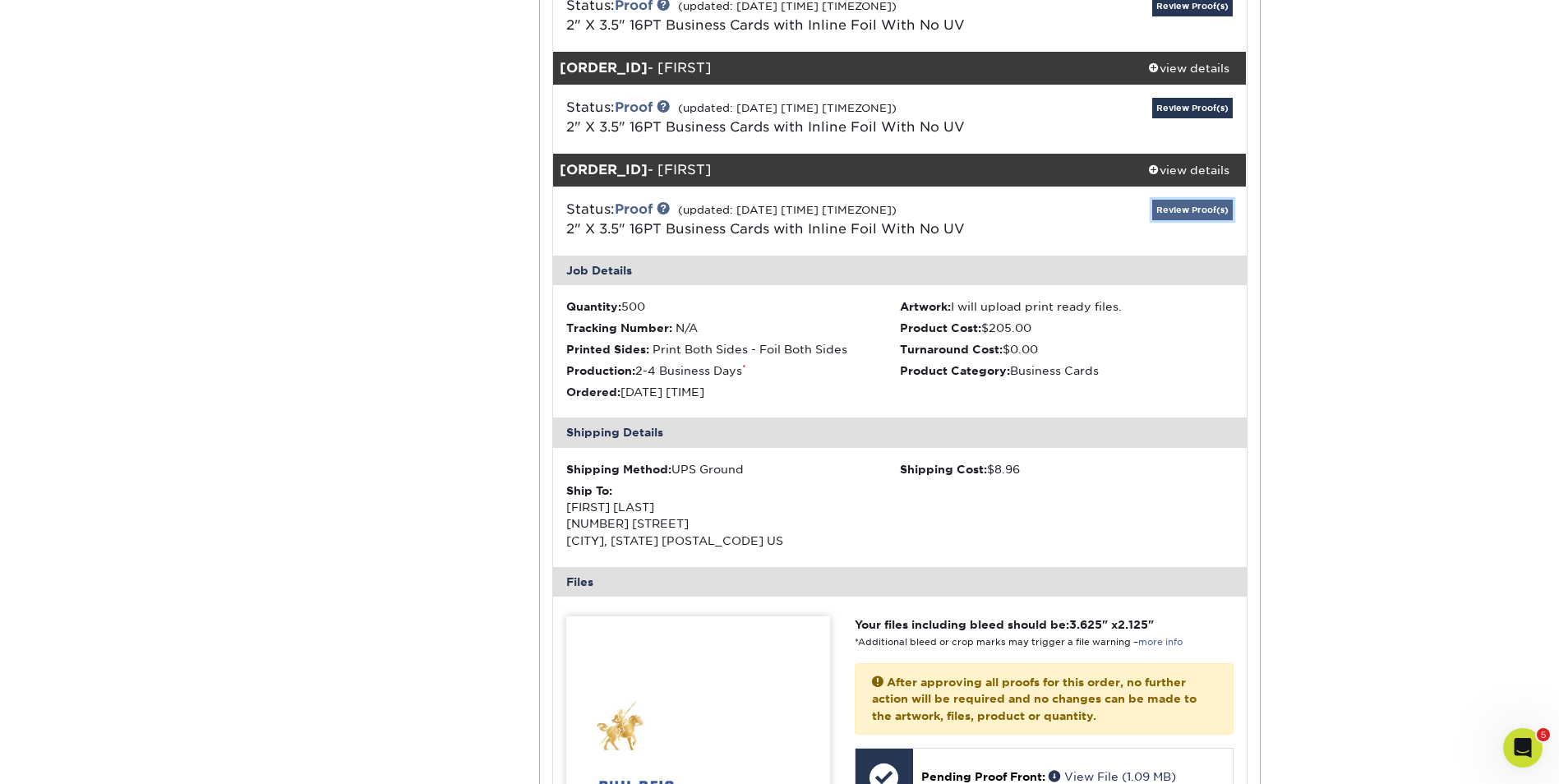 click on "Review Proof(s)" at bounding box center [1192, 210] 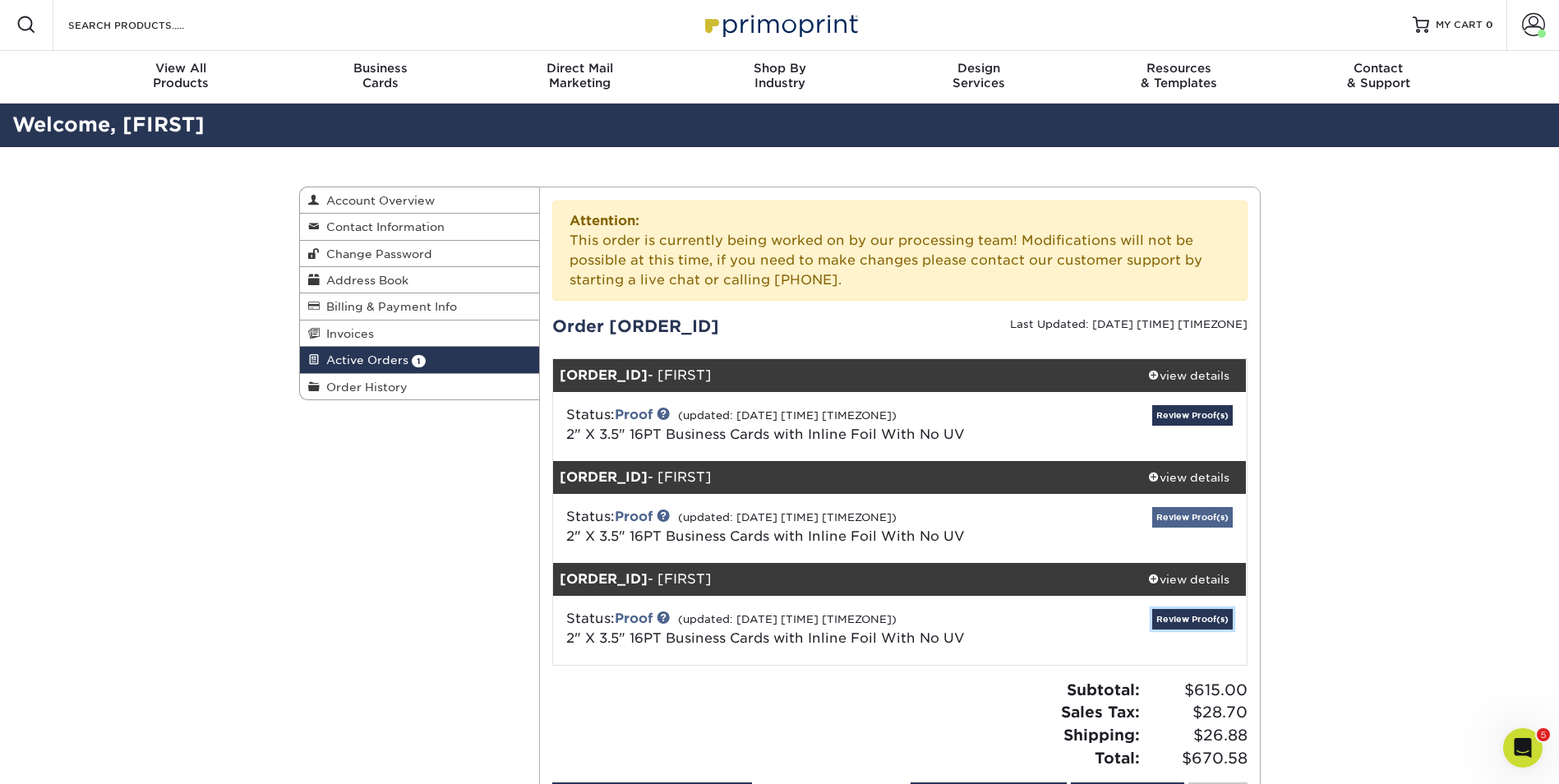 scroll, scrollTop: 0, scrollLeft: 0, axis: both 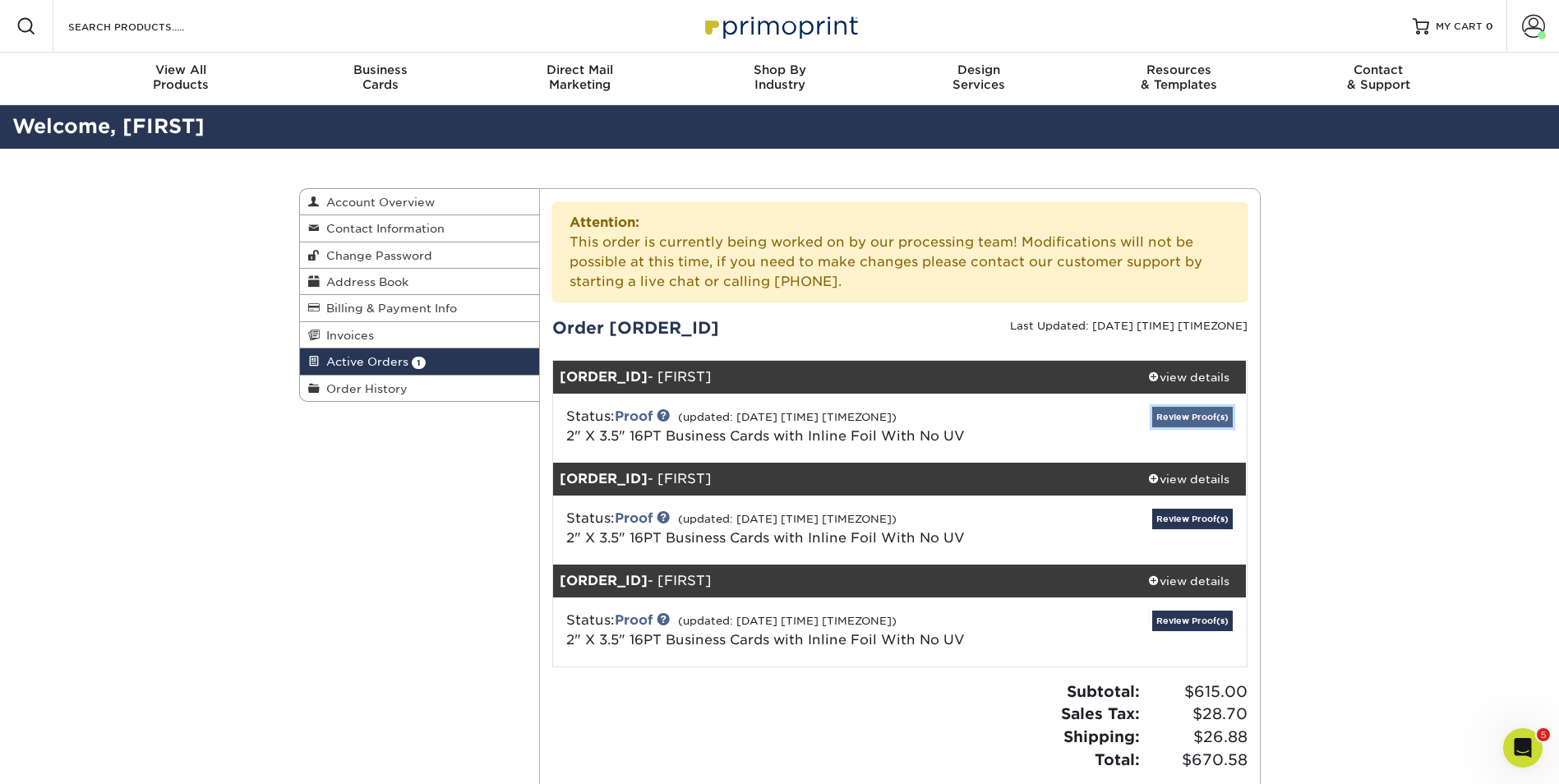 click on "Review Proof(s)" at bounding box center (1192, 417) 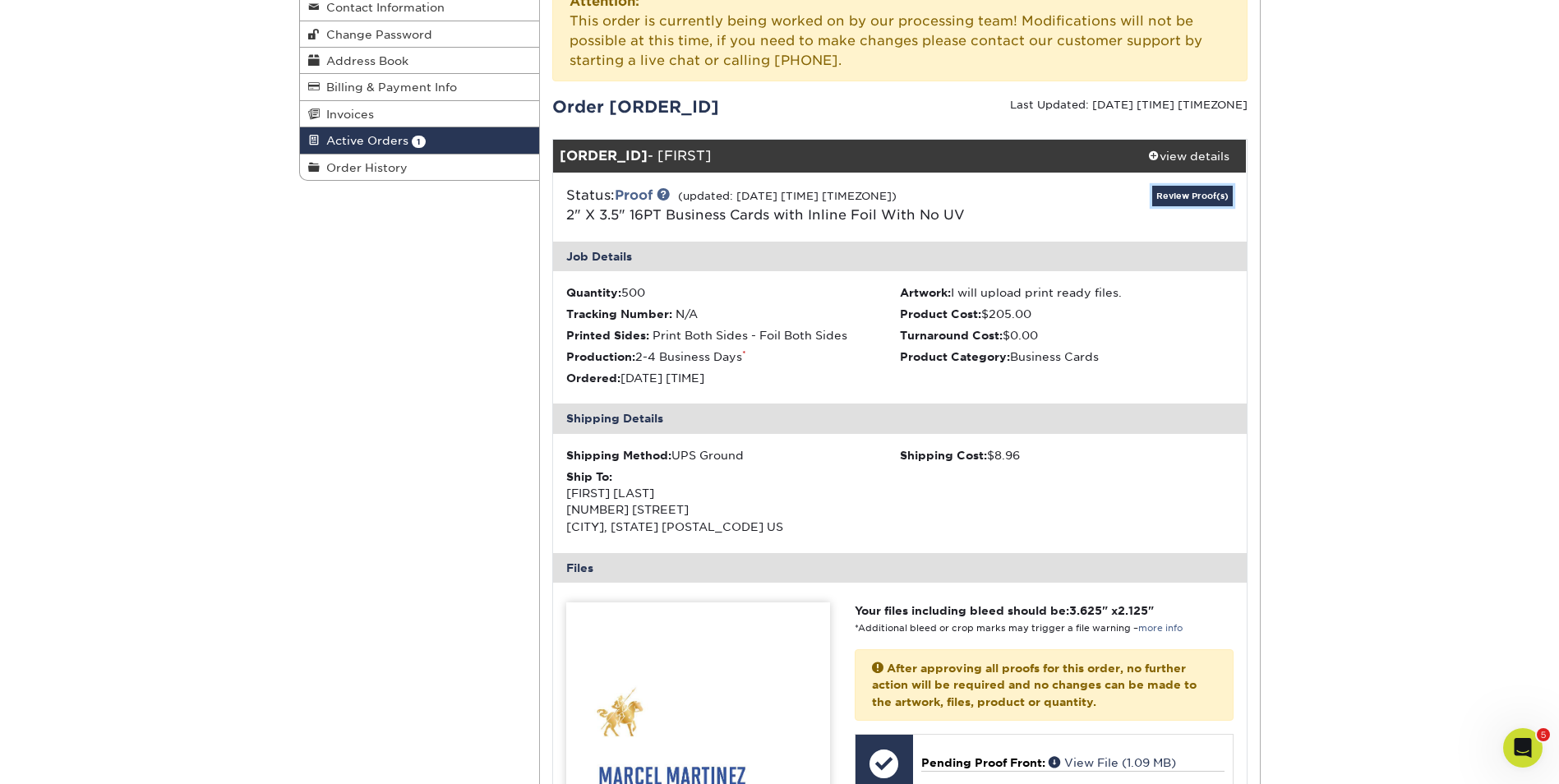 scroll, scrollTop: 77, scrollLeft: 0, axis: vertical 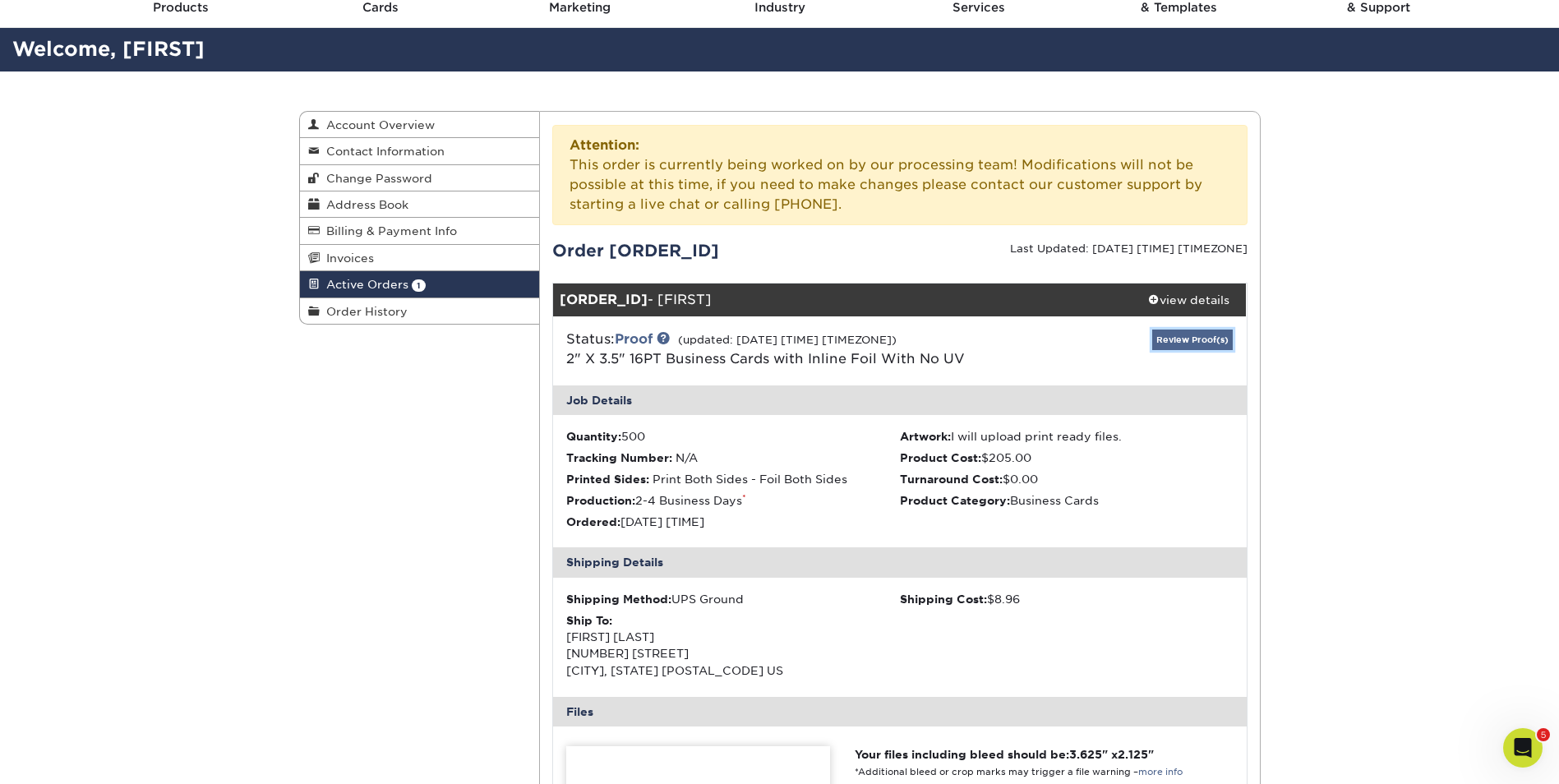 click on "Review Proof(s)" at bounding box center [1192, 339] 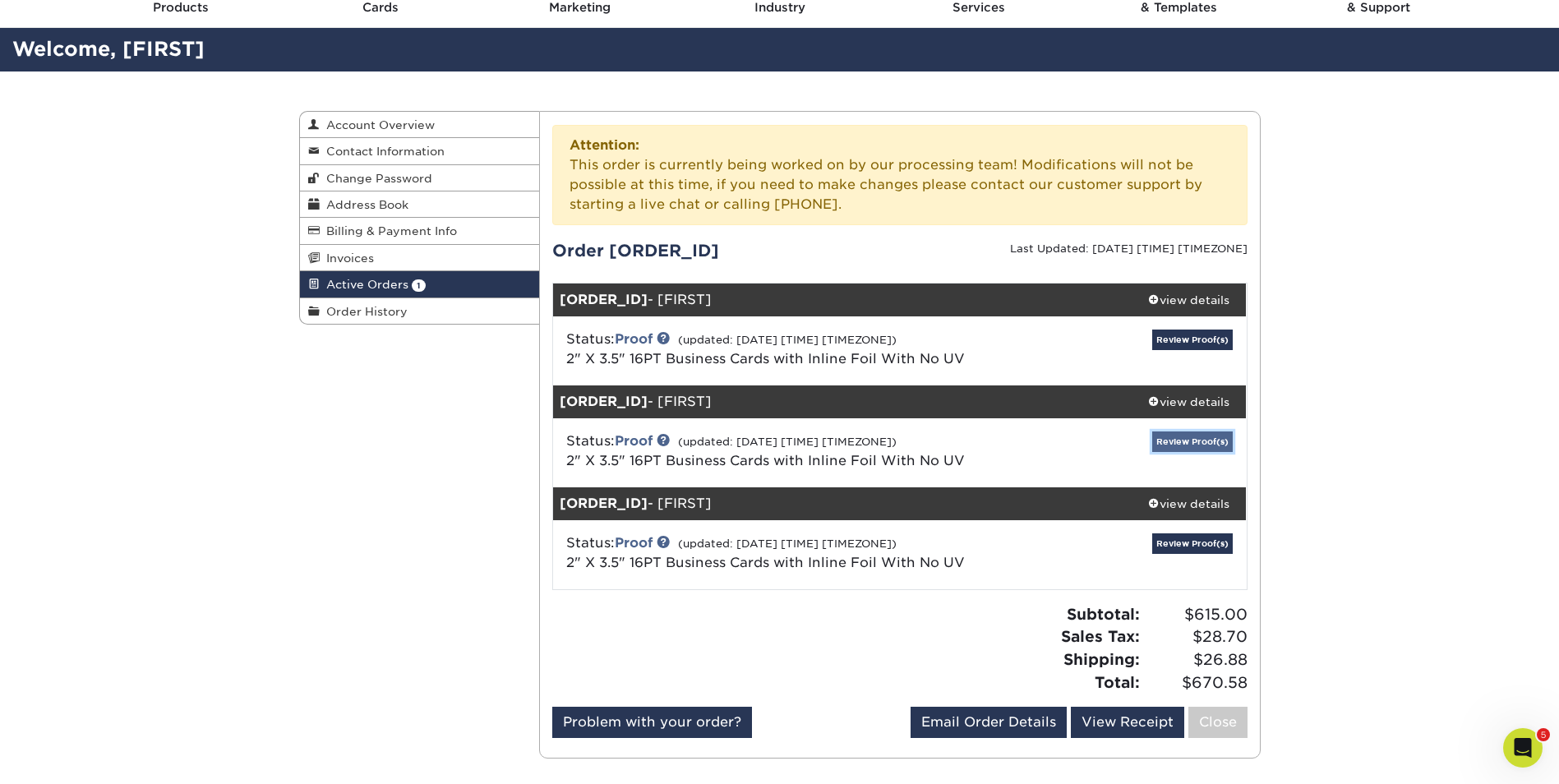 click on "Review Proof(s)" at bounding box center [1192, 441] 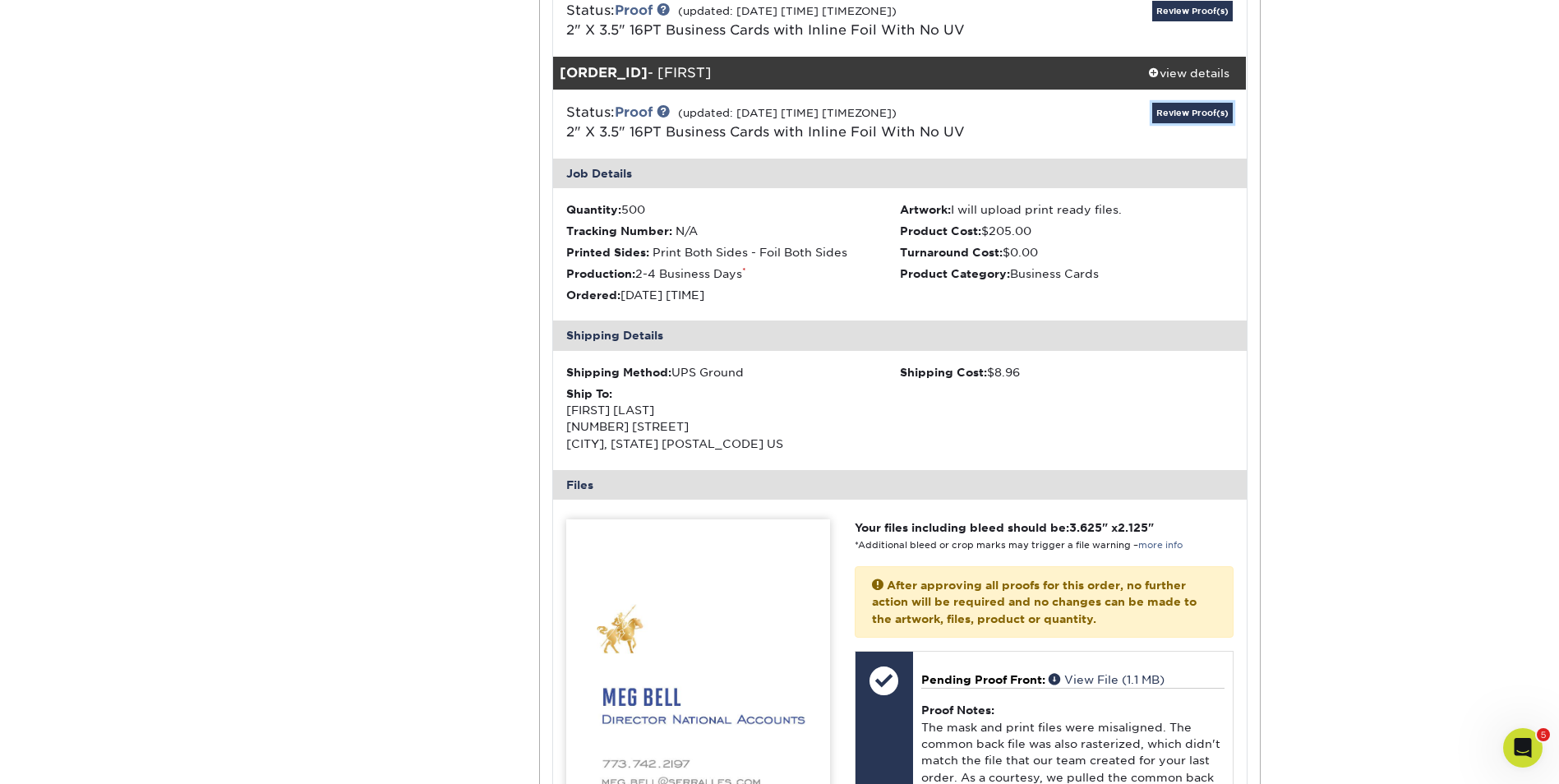 scroll, scrollTop: 0, scrollLeft: 0, axis: both 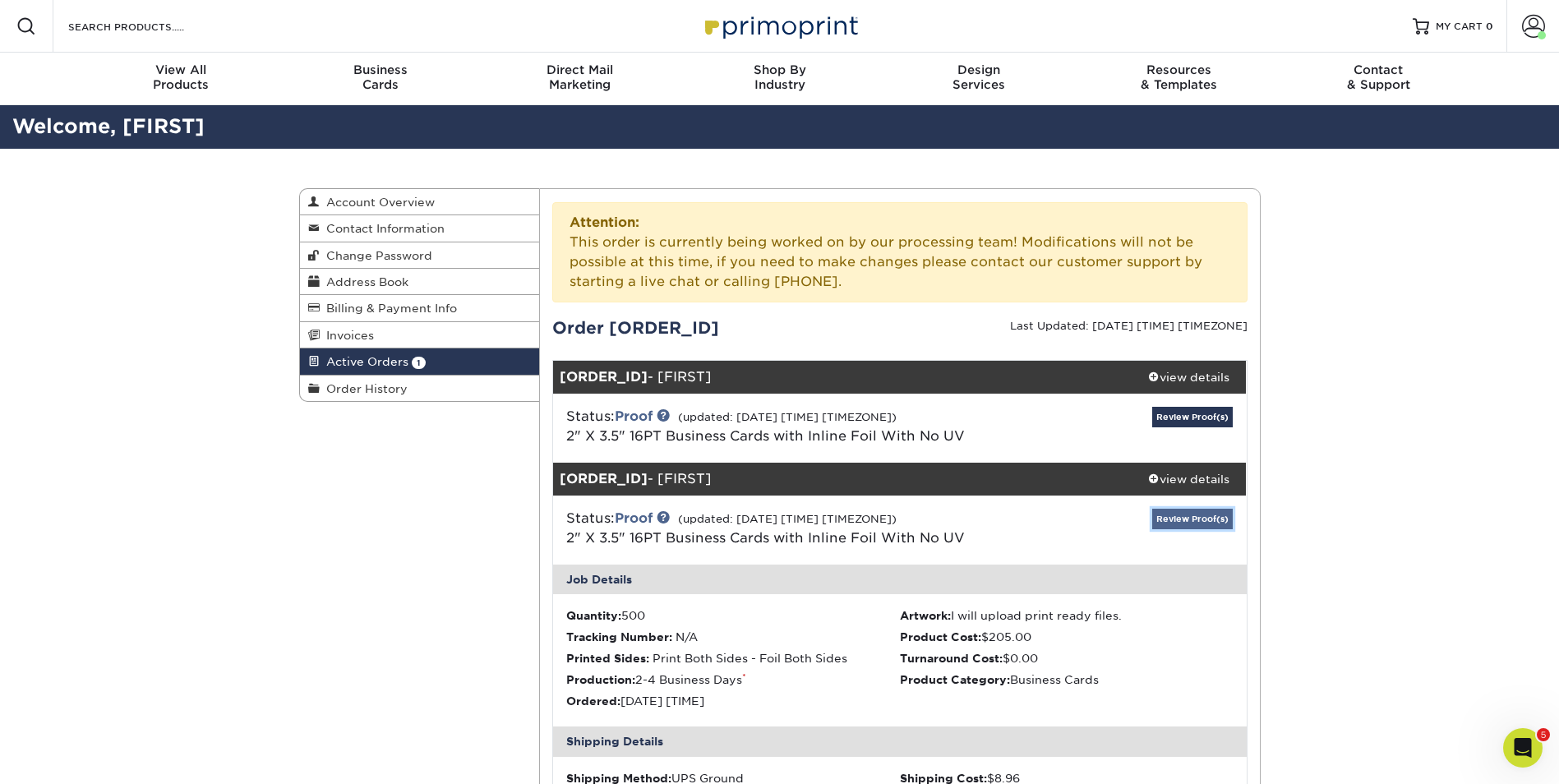 click on "Review Proof(s)" at bounding box center (1192, 519) 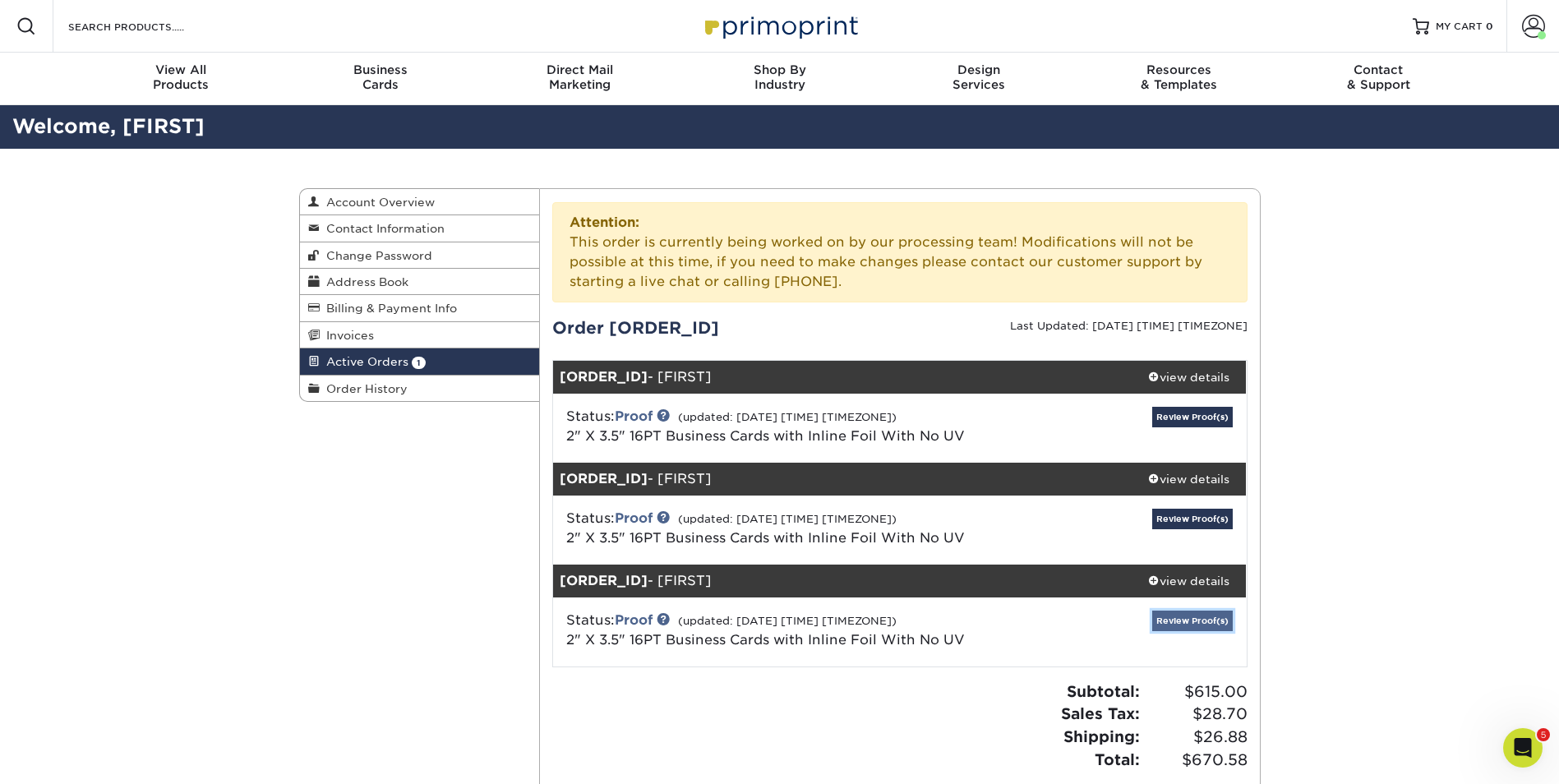 click on "Review Proof(s)" at bounding box center [1192, 620] 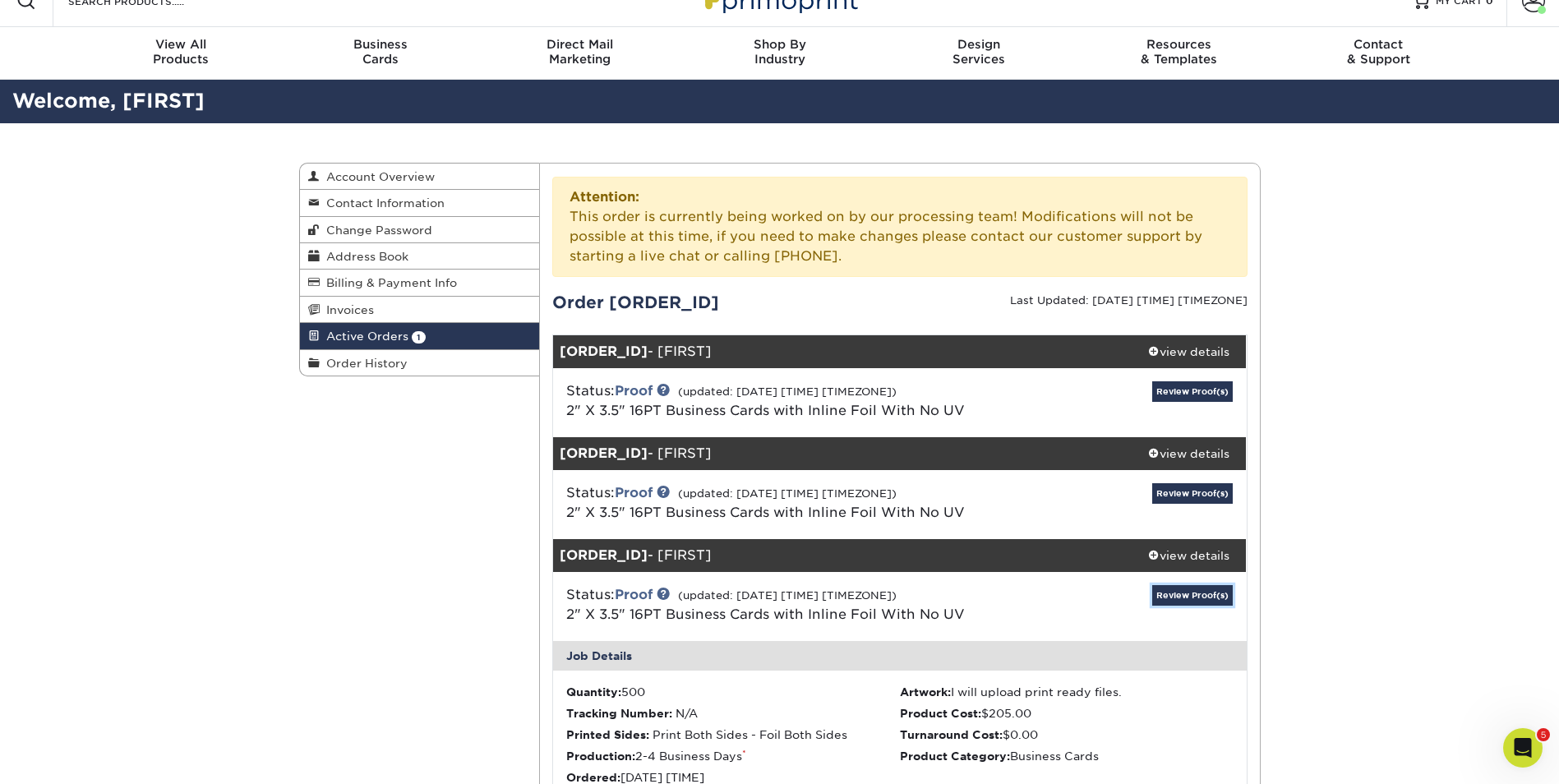scroll, scrollTop: 0, scrollLeft: 0, axis: both 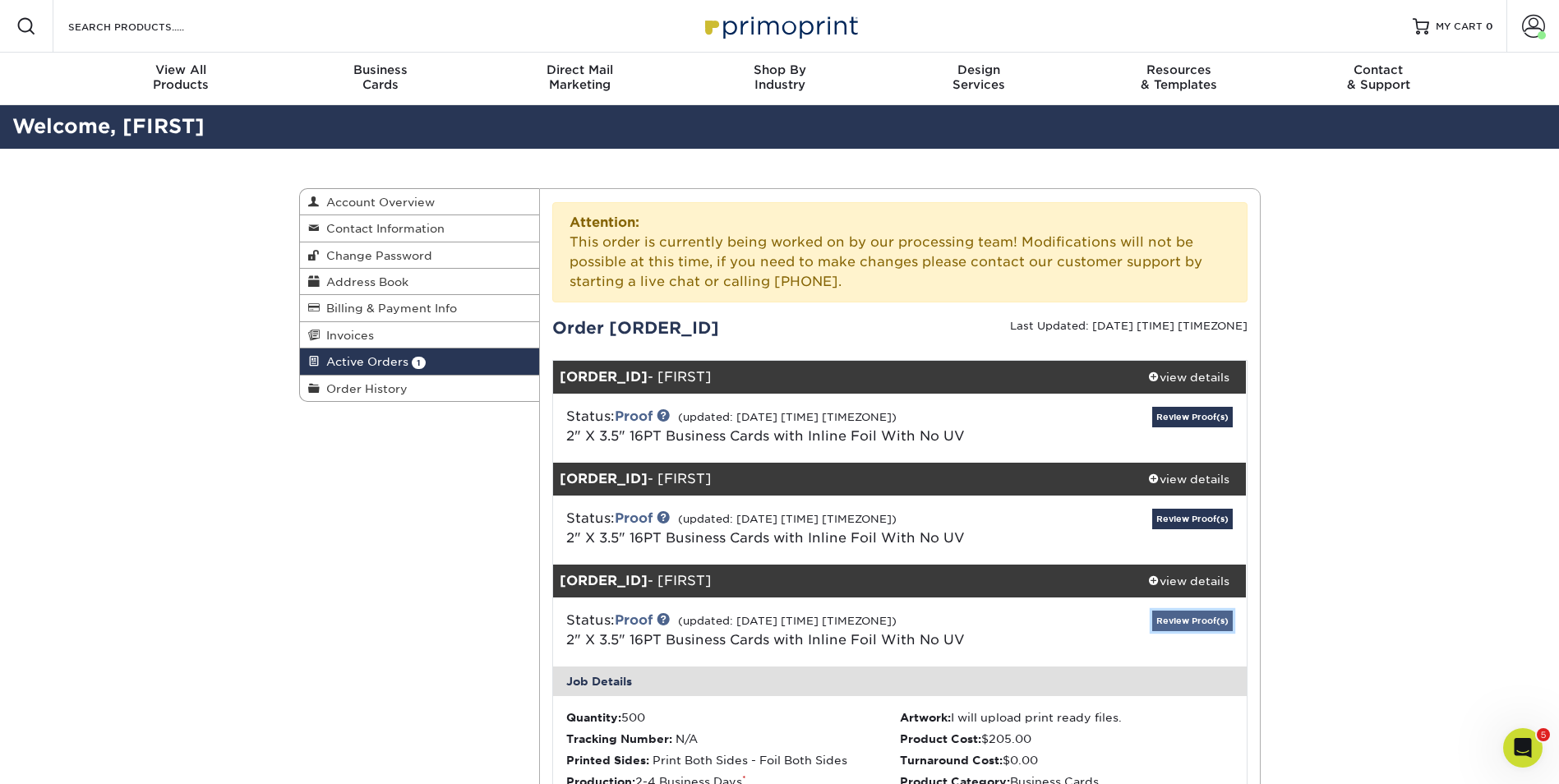 click on "Review Proof(s)" at bounding box center [1192, 620] 